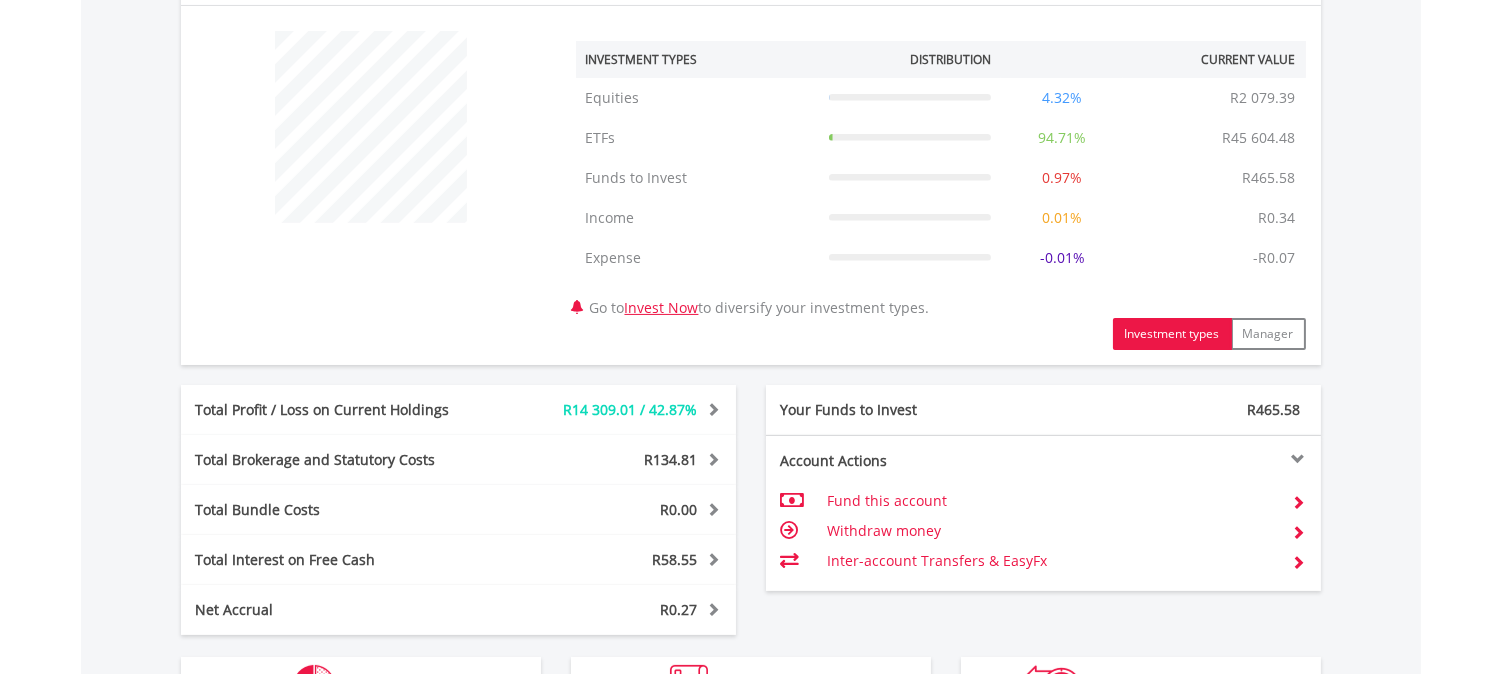scroll, scrollTop: 1136, scrollLeft: 0, axis: vertical 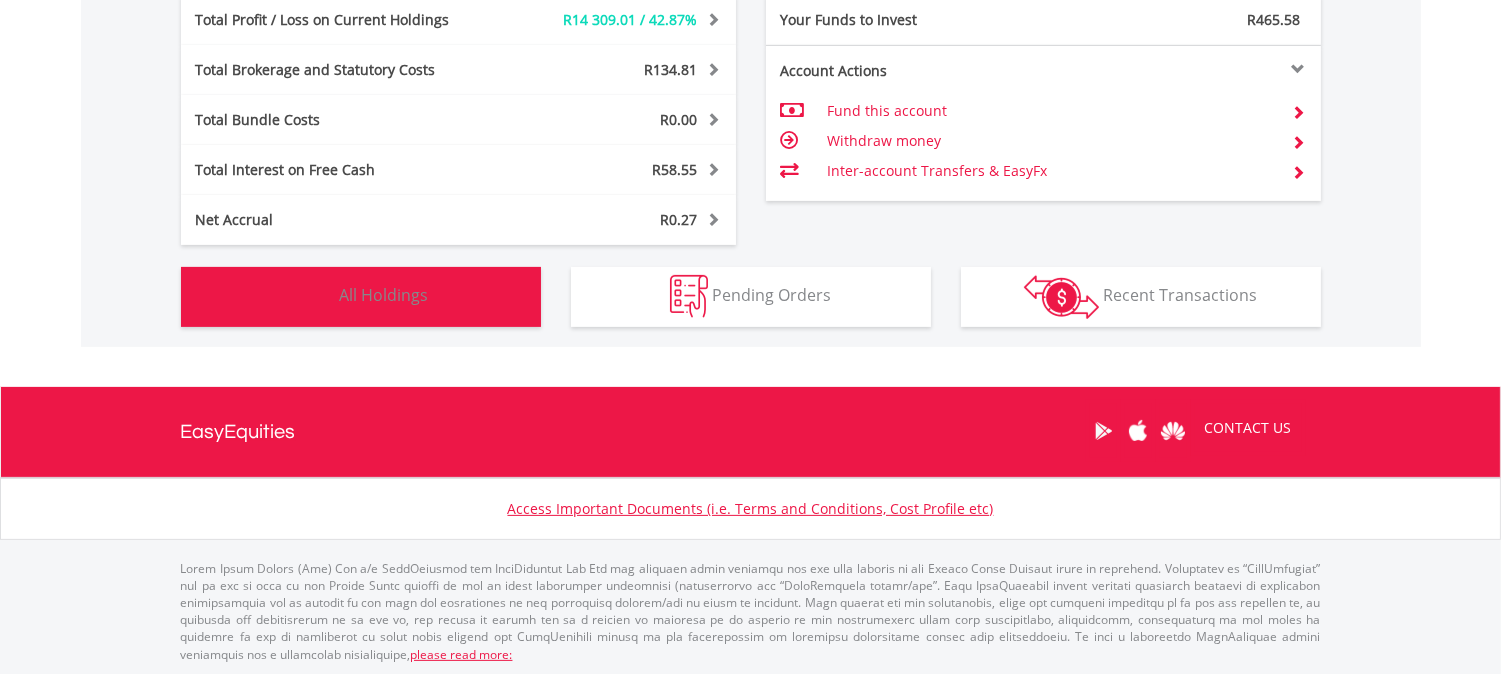 click at bounding box center (314, 296) 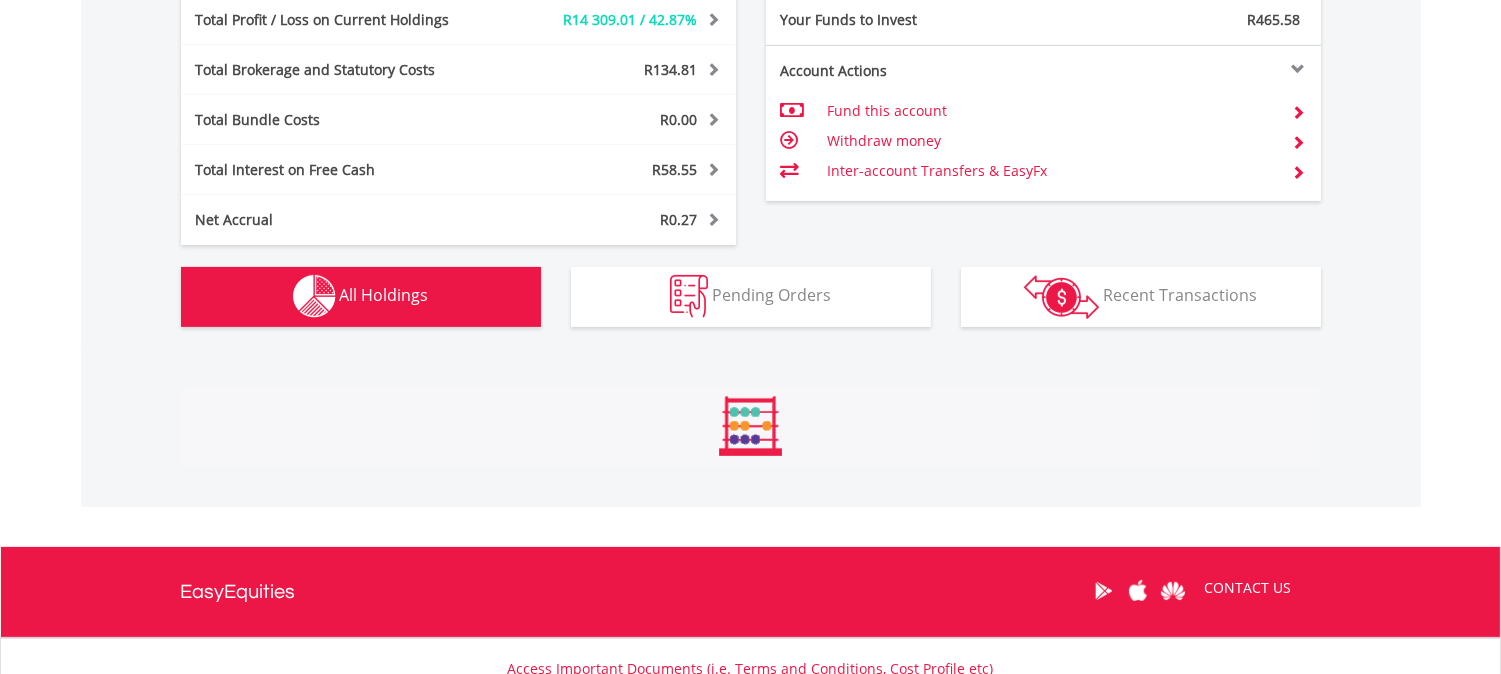 click at bounding box center [314, 296] 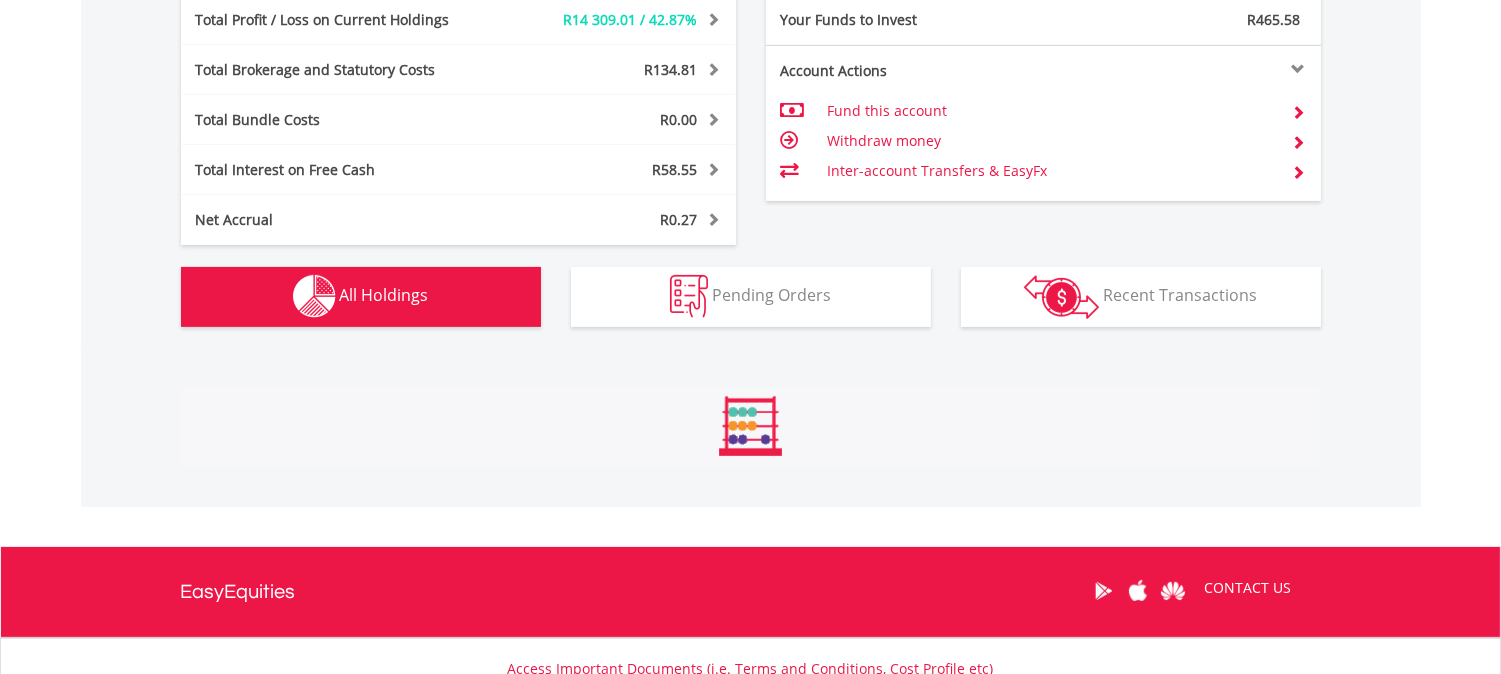 click at bounding box center (314, 296) 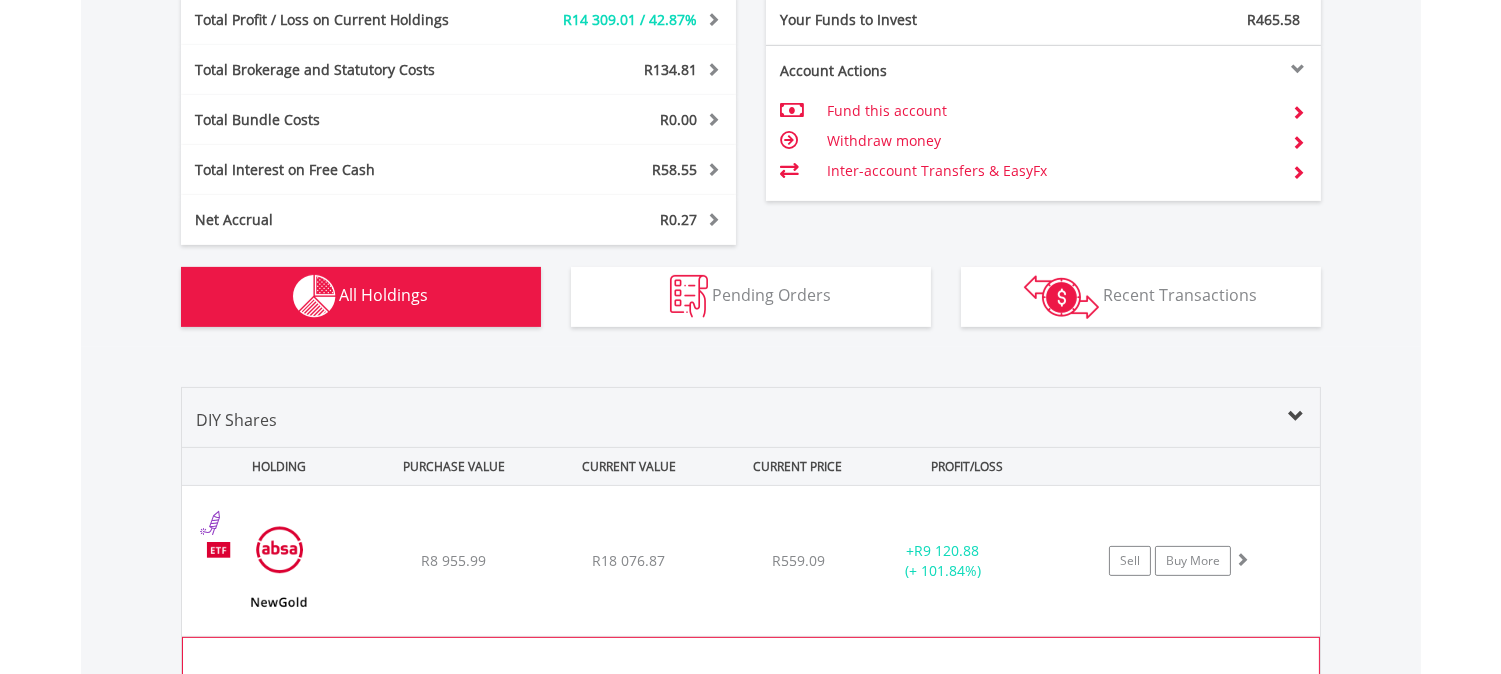 scroll, scrollTop: 1521, scrollLeft: 0, axis: vertical 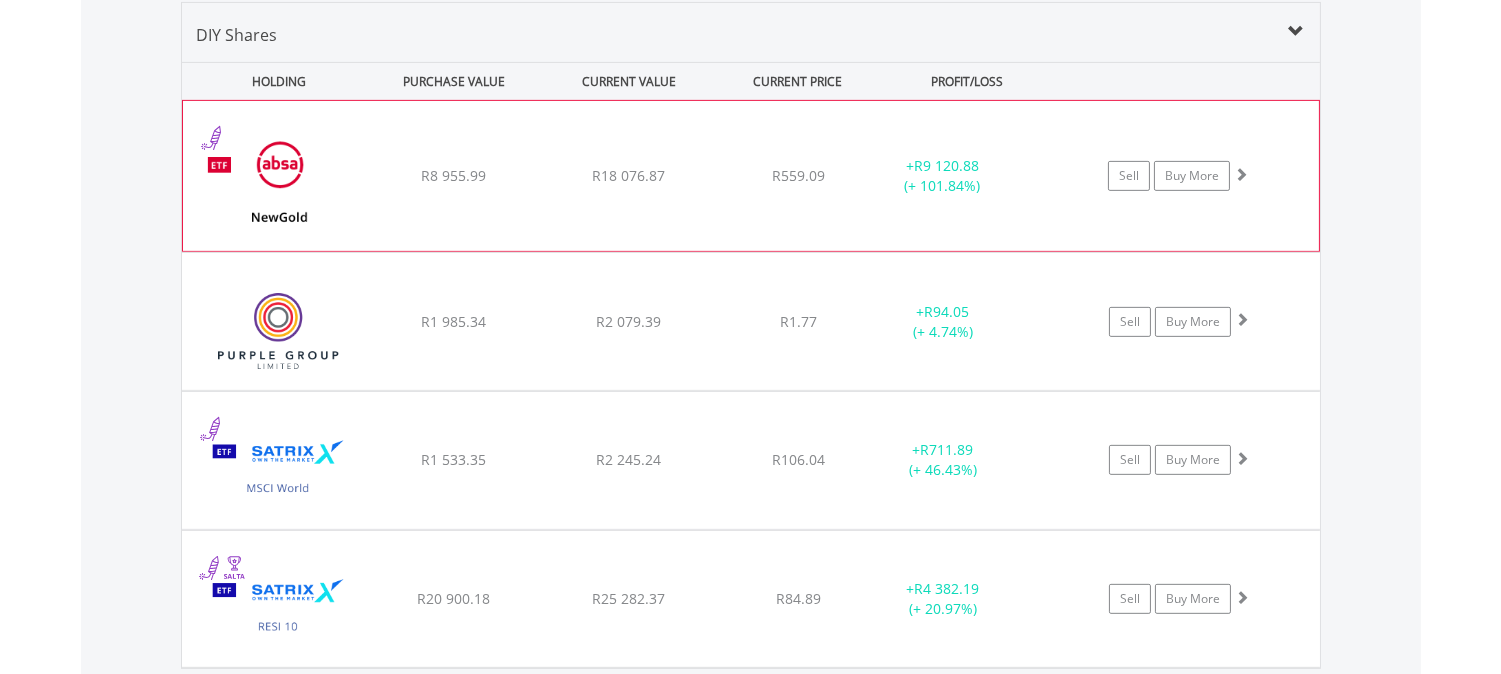 click on "﻿
NewGold ETF
R8 955.99
R18 076.87
R559.09
+  R9 120.88 (+ 101.84%)
Sell
Buy More" at bounding box center [751, 176] 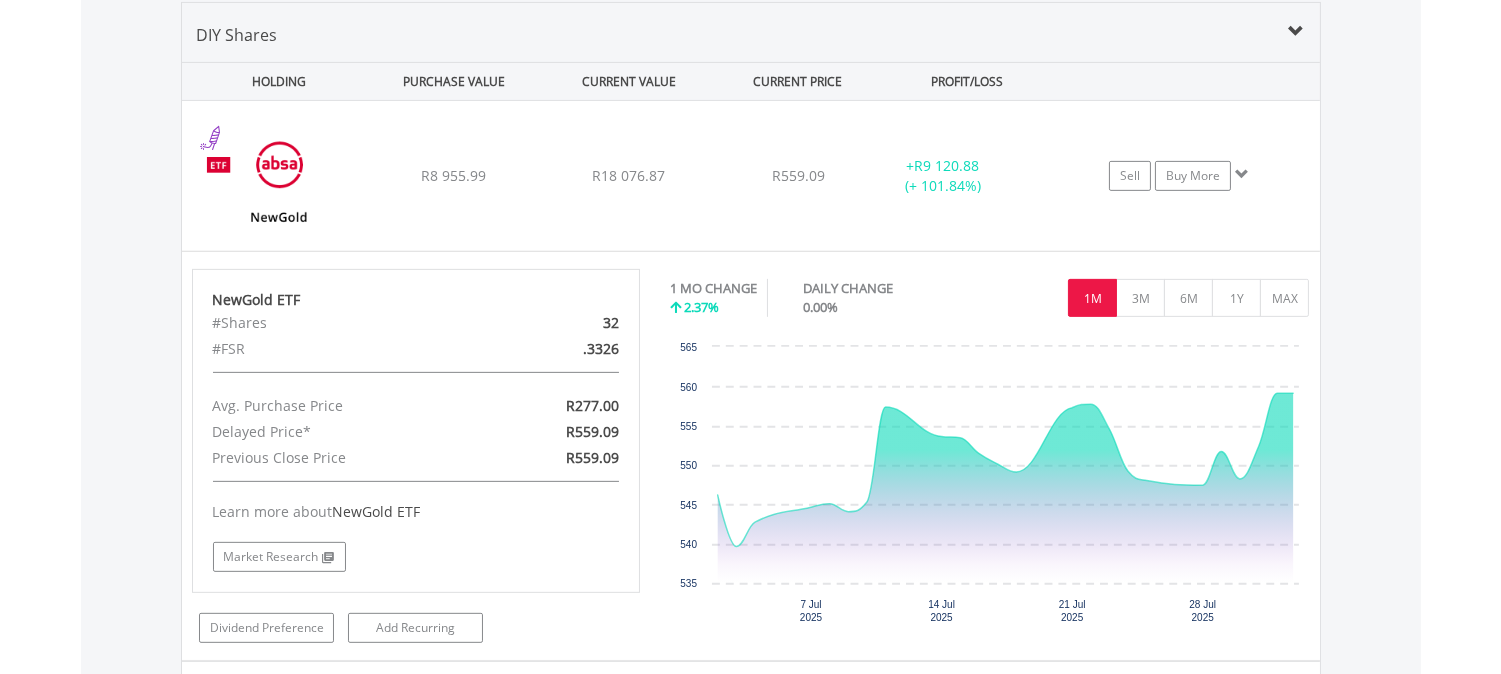 click on "My Investments
Invest Now
New Listings
Sell
My Recurring Investments
Pending Orders
Switch Unit Trusts
Vouchers
Buy a Voucher
Redeem a Voucher" at bounding box center [750, -29] 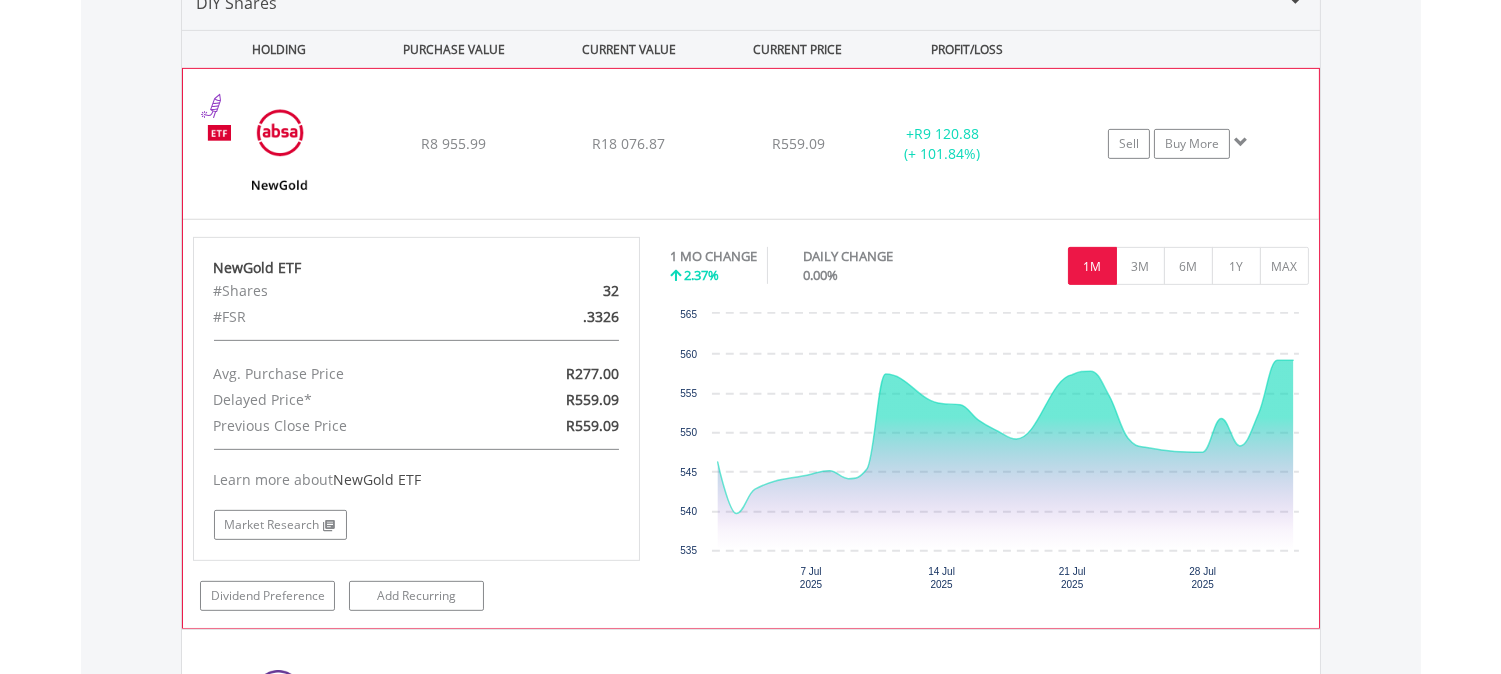 scroll, scrollTop: 1522, scrollLeft: 0, axis: vertical 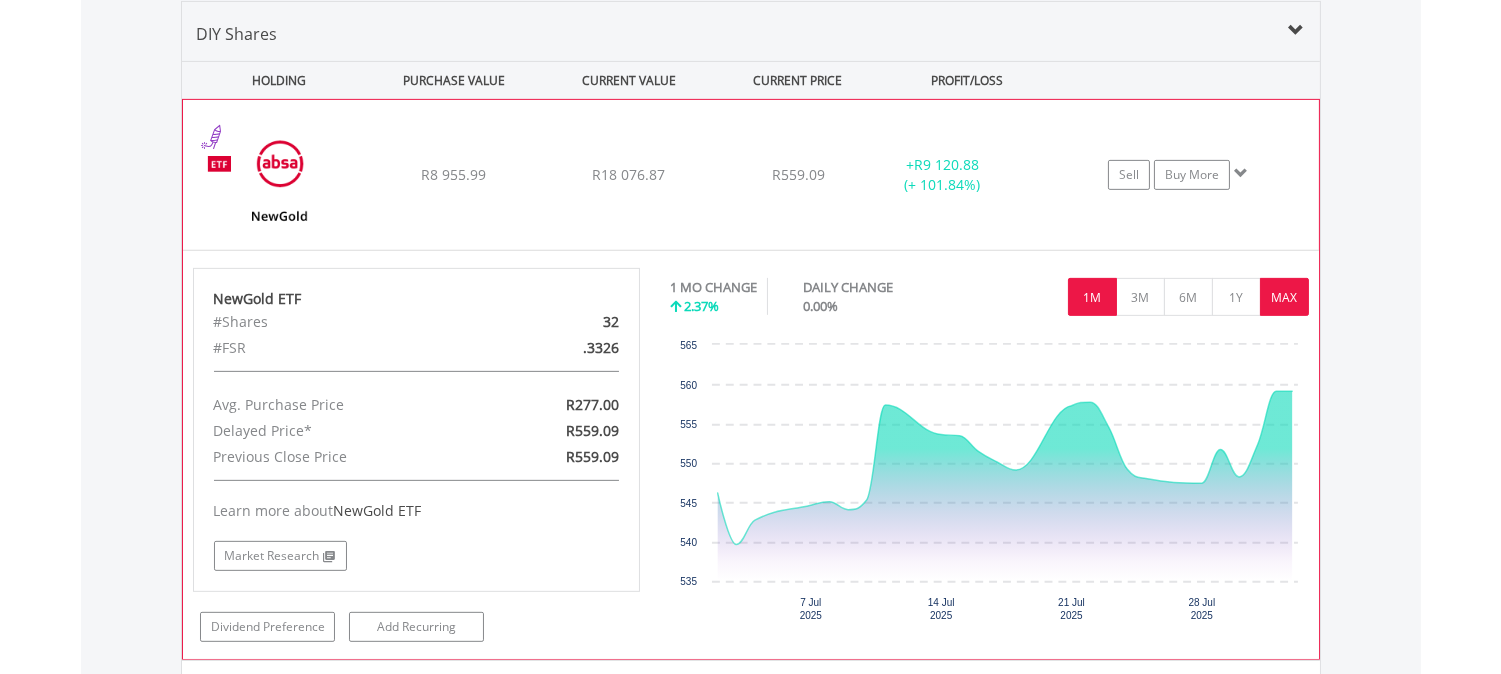 click on "MAX" at bounding box center [1284, 297] 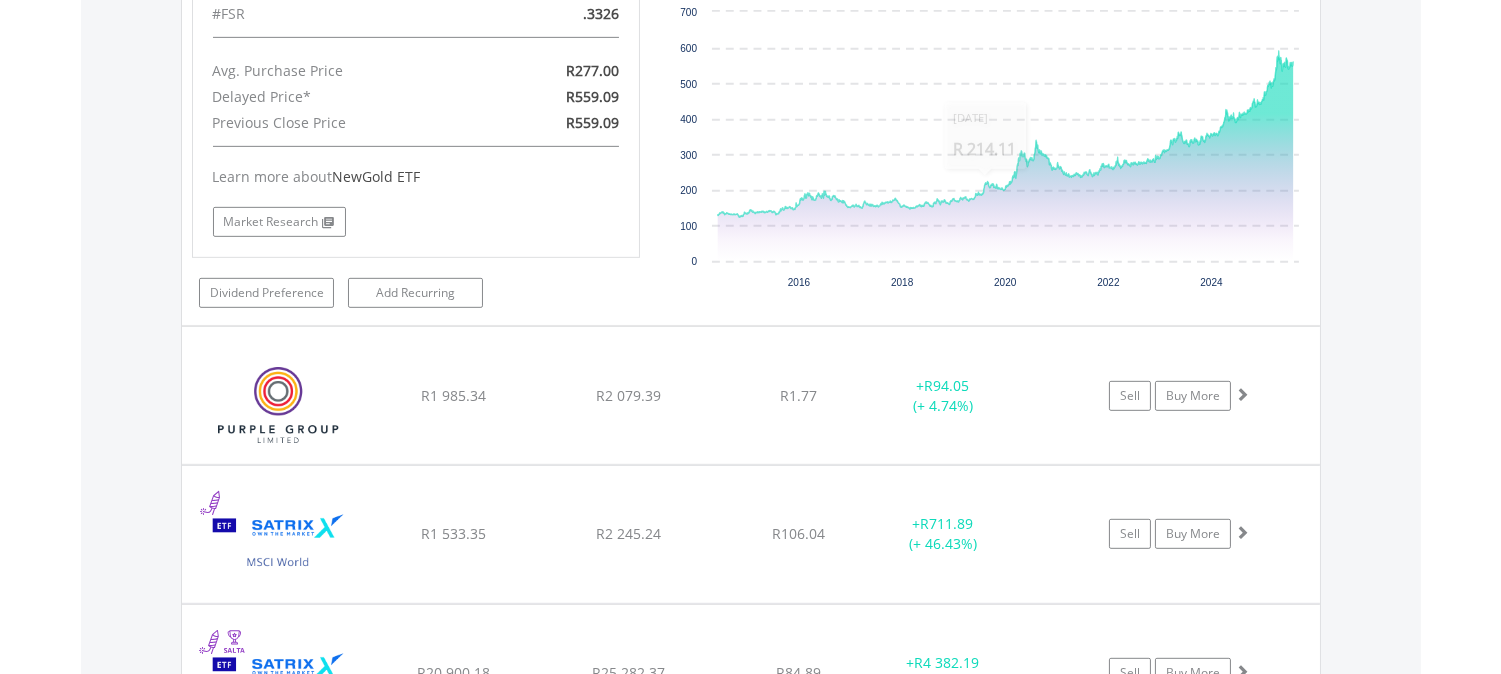 scroll, scrollTop: 2078, scrollLeft: 0, axis: vertical 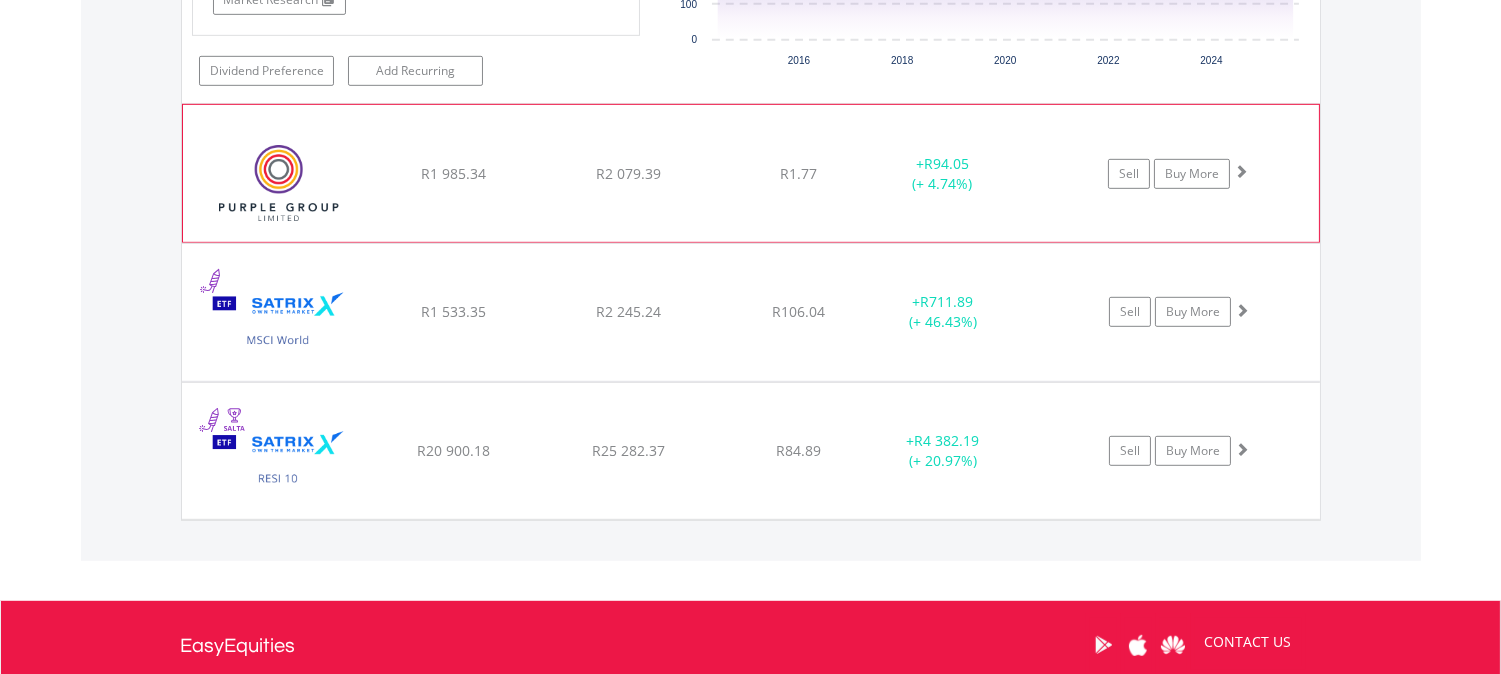 click at bounding box center [279, 183] 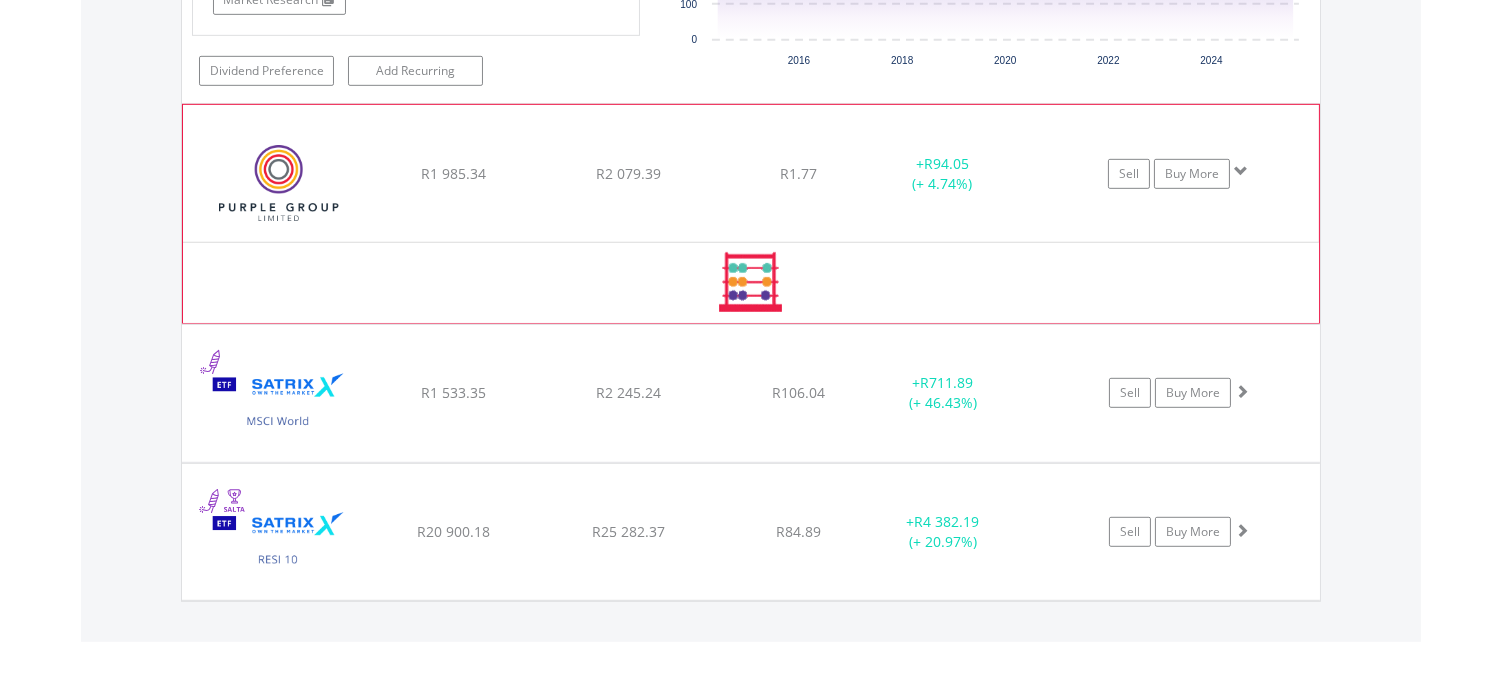 click at bounding box center [279, 183] 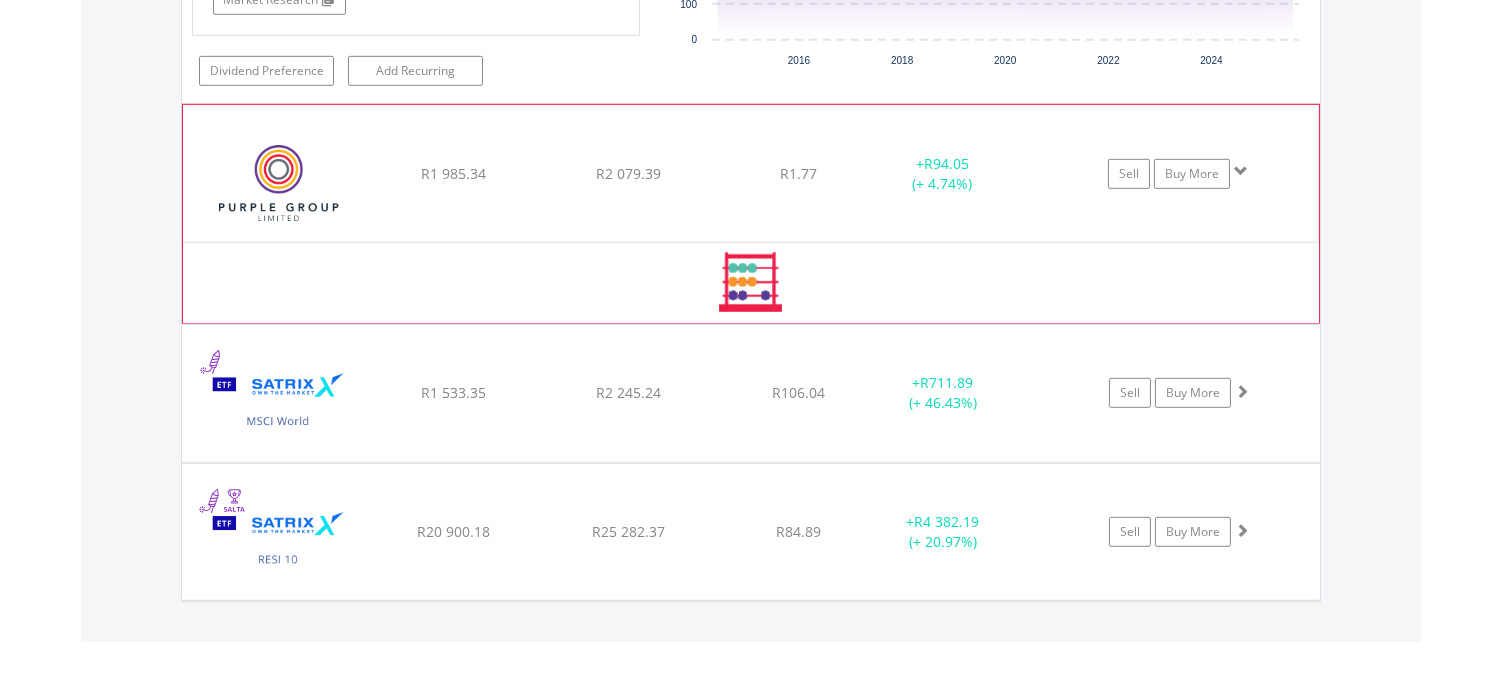 click at bounding box center (279, 183) 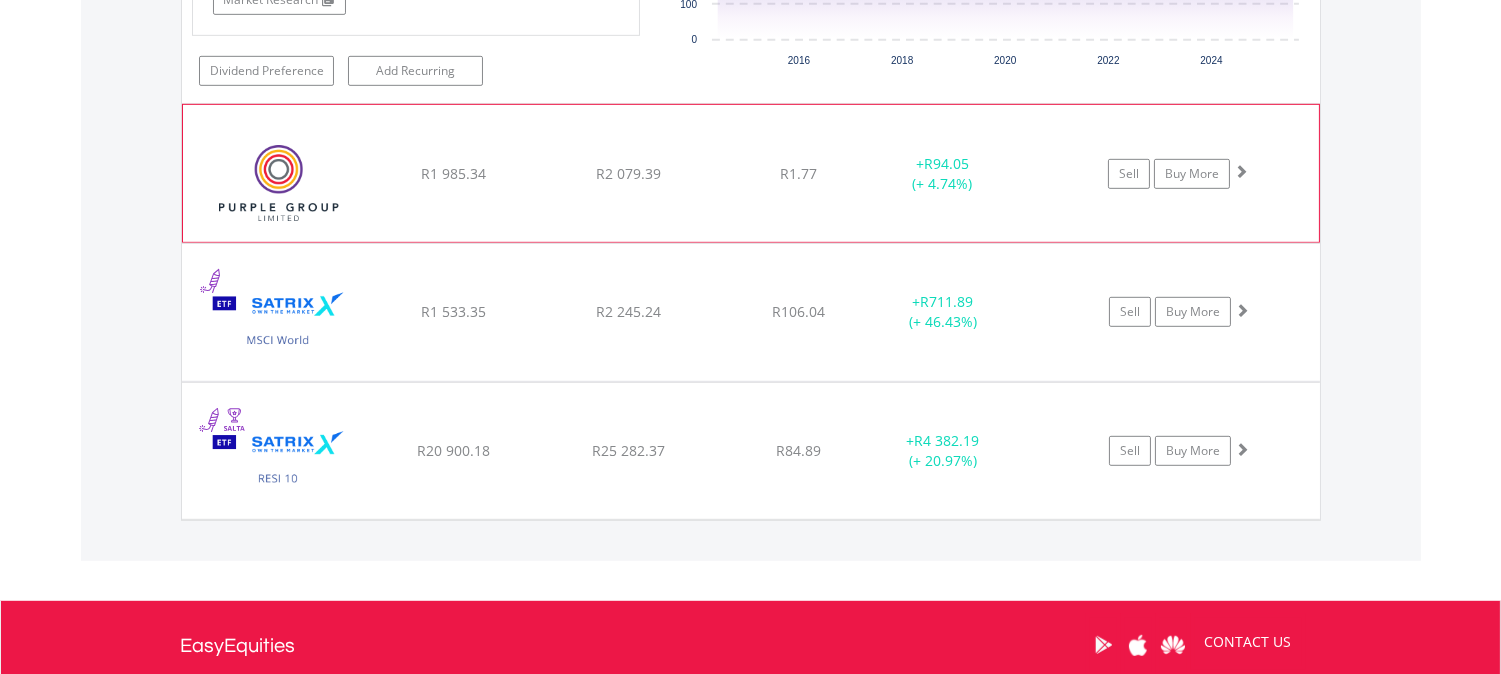 click at bounding box center (279, 183) 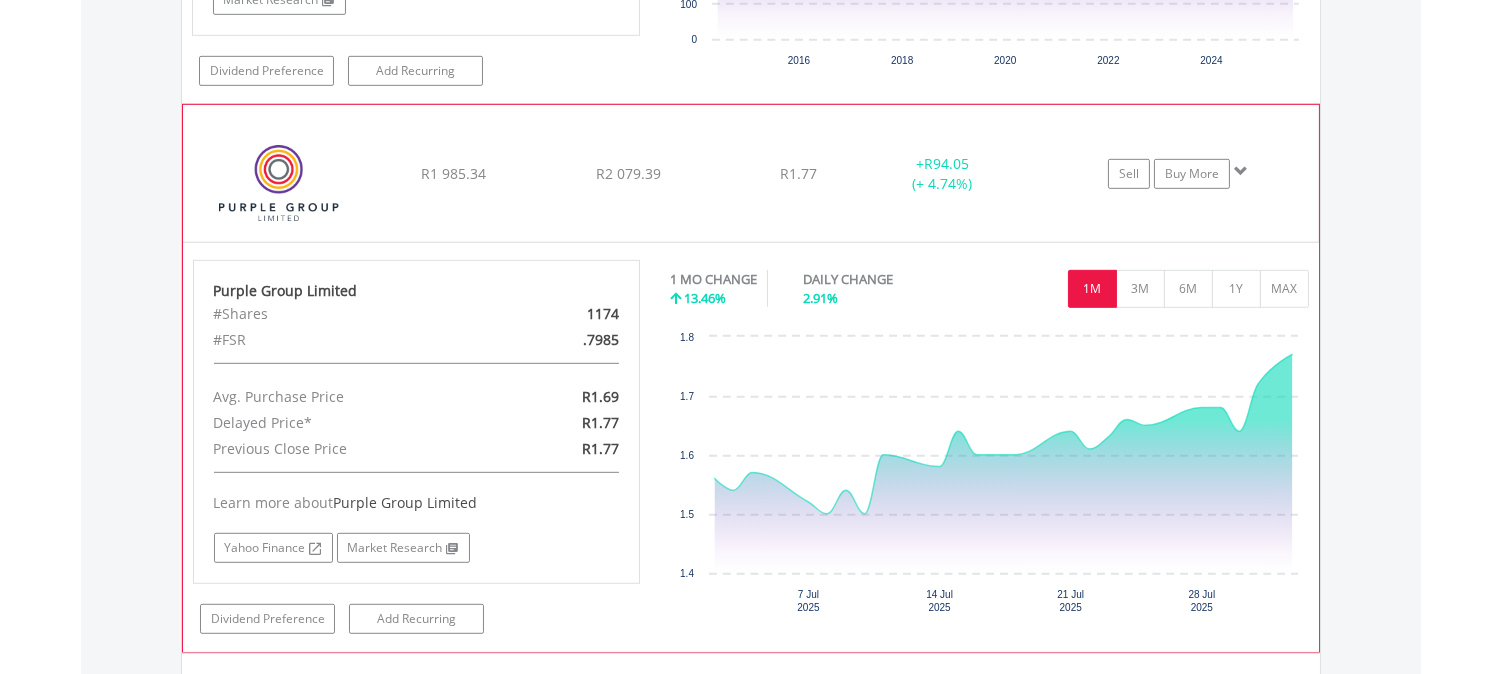 click at bounding box center (279, 183) 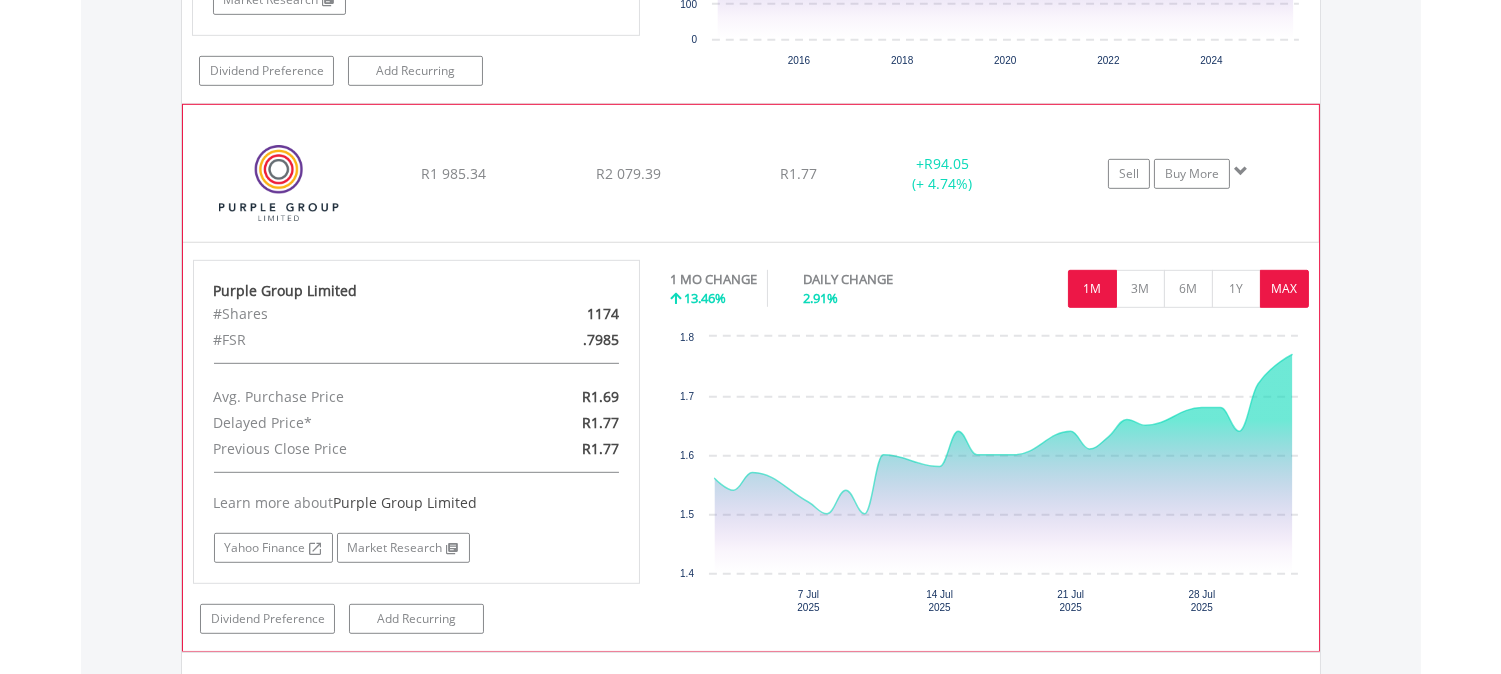 click on "MAX" at bounding box center (1284, 289) 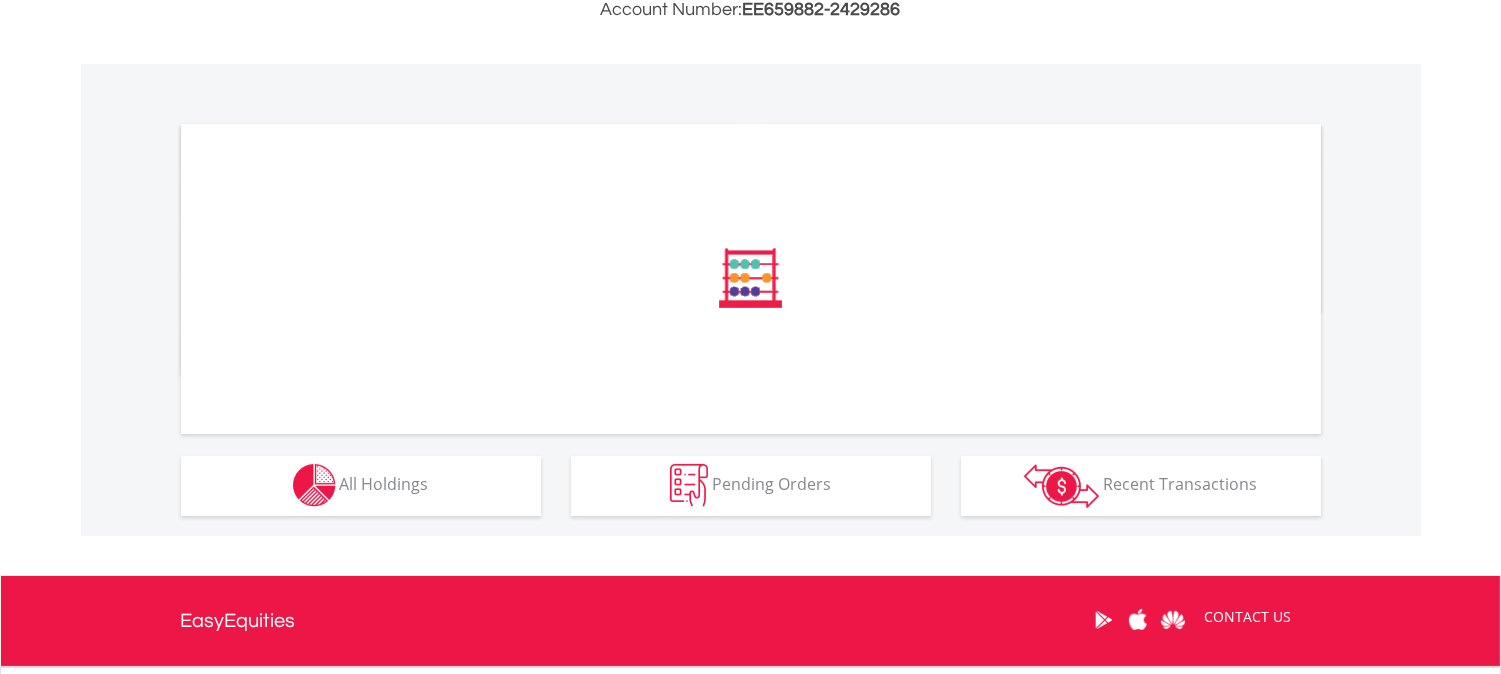 scroll, scrollTop: 555, scrollLeft: 0, axis: vertical 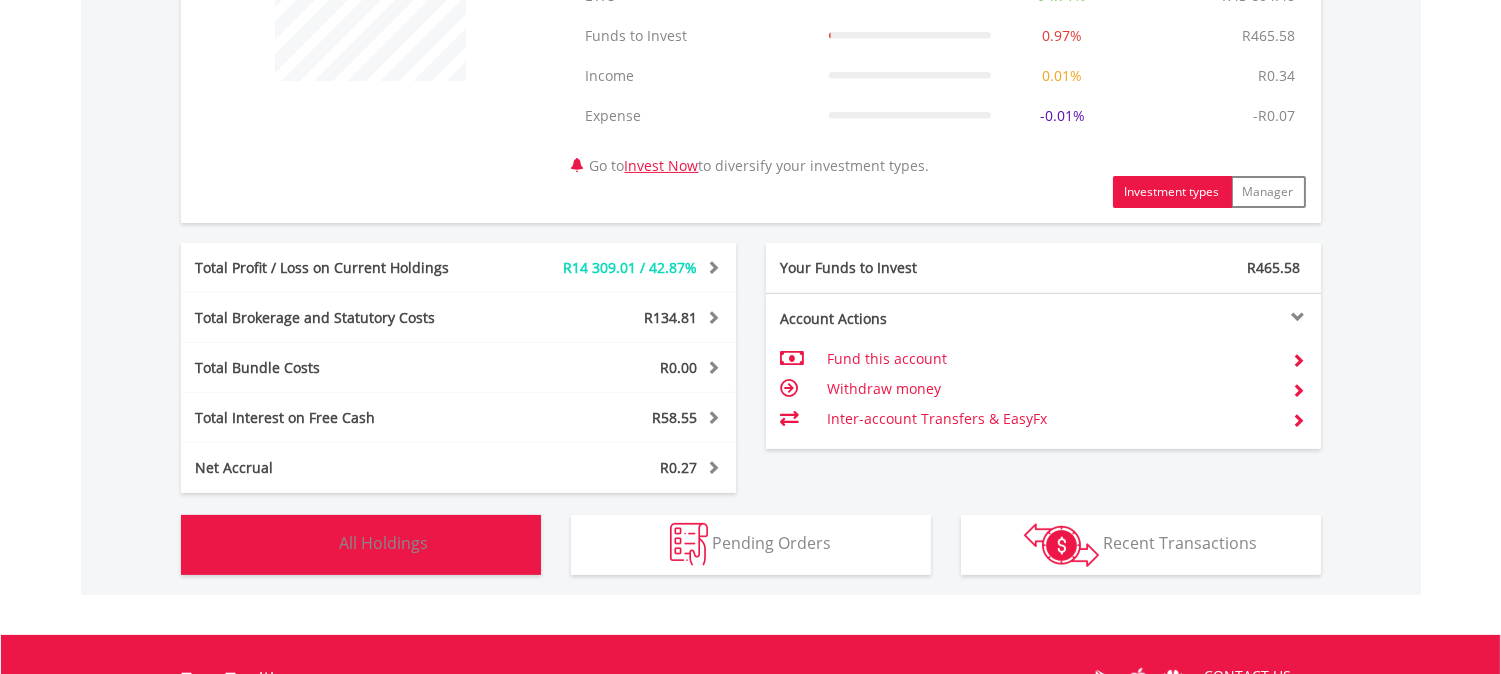 click at bounding box center (314, 544) 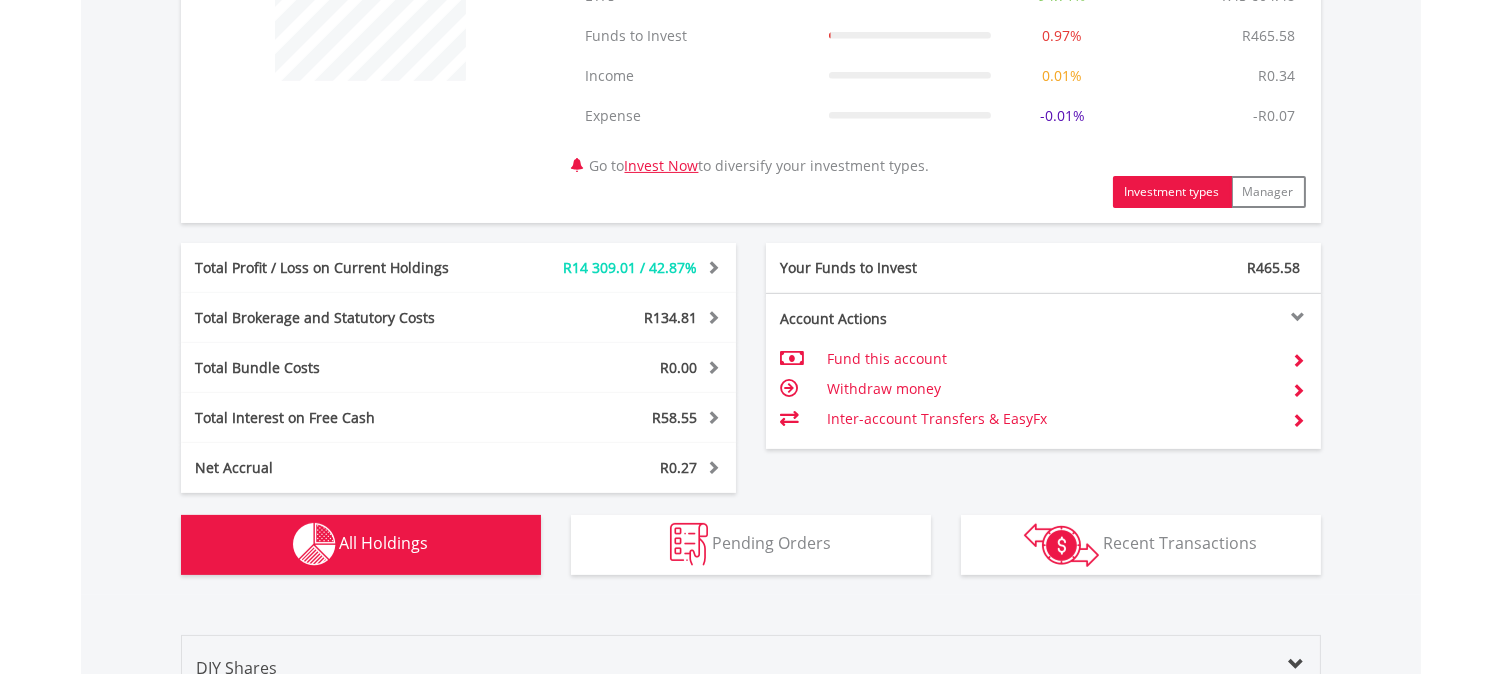 scroll, scrollTop: 1521, scrollLeft: 0, axis: vertical 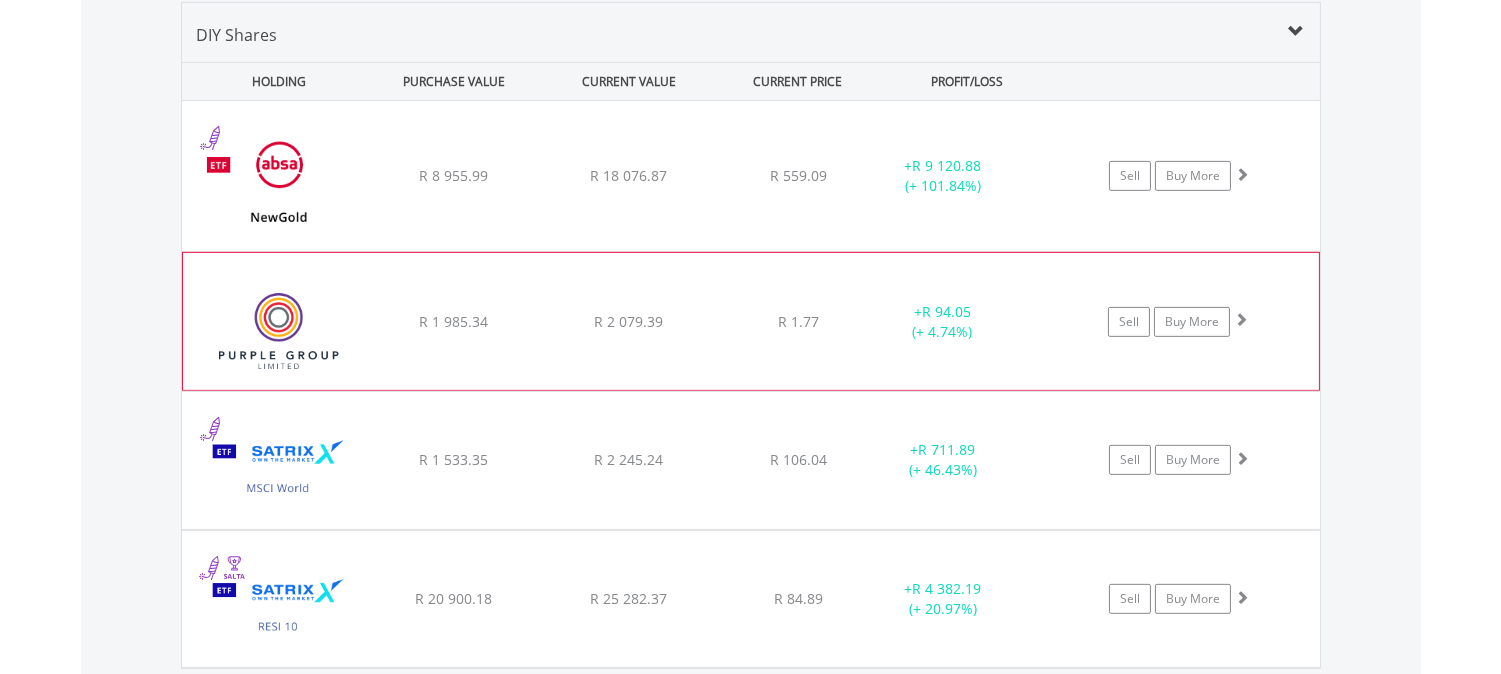 click at bounding box center [279, 331] 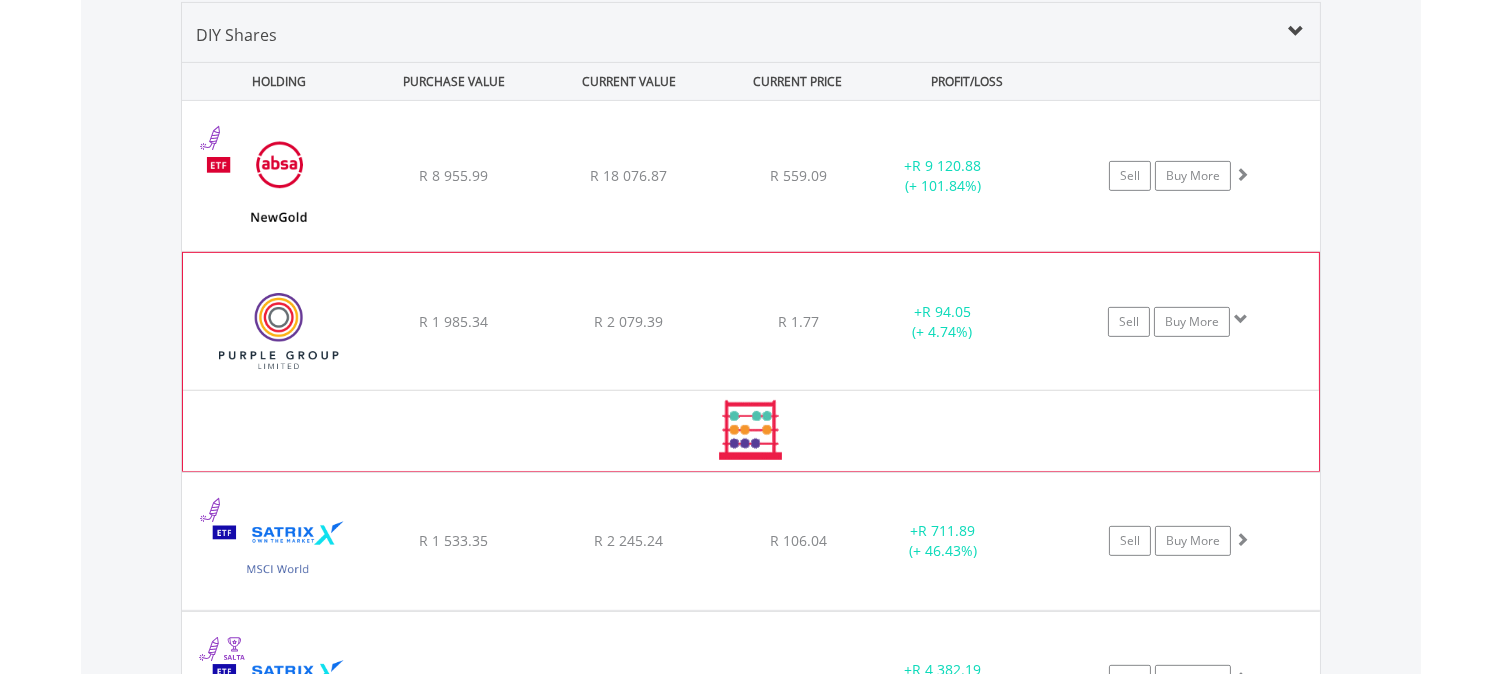 click at bounding box center [279, 331] 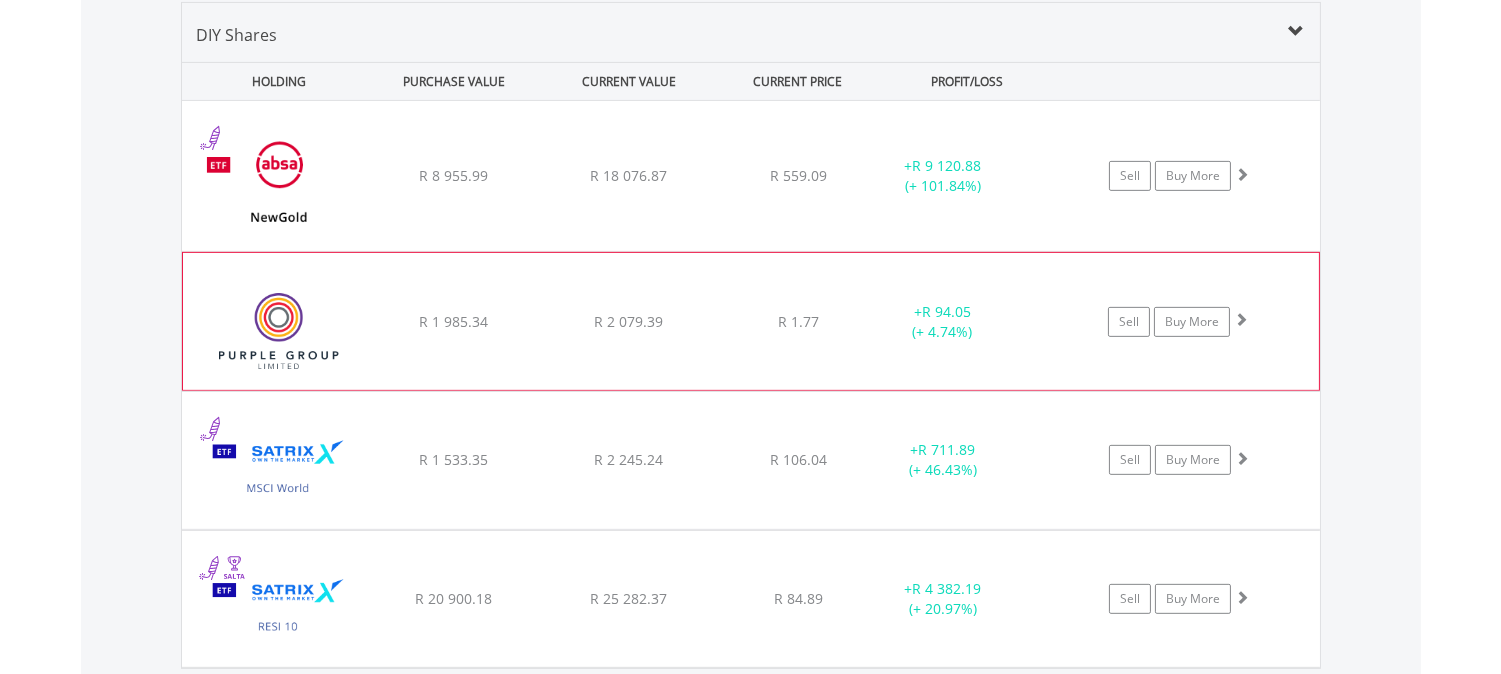 click at bounding box center (279, 331) 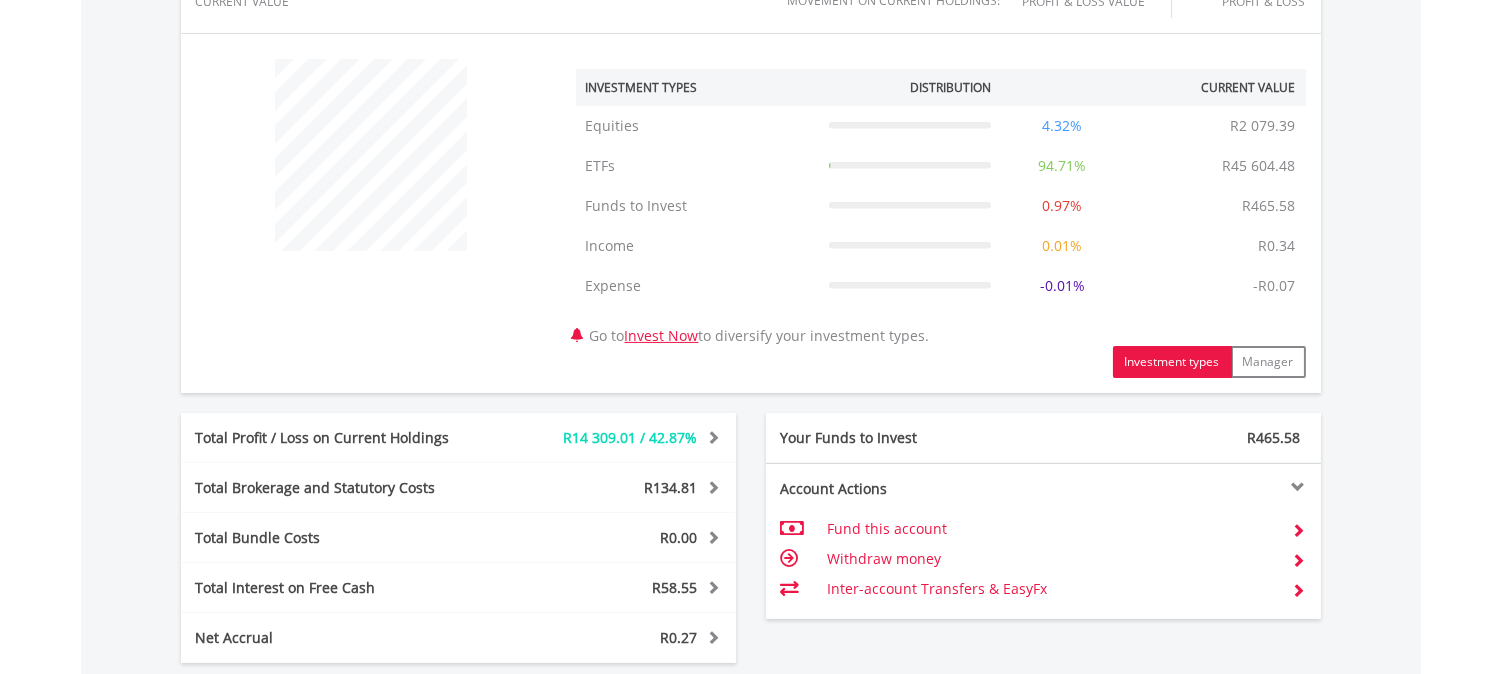 scroll, scrollTop: 1136, scrollLeft: 0, axis: vertical 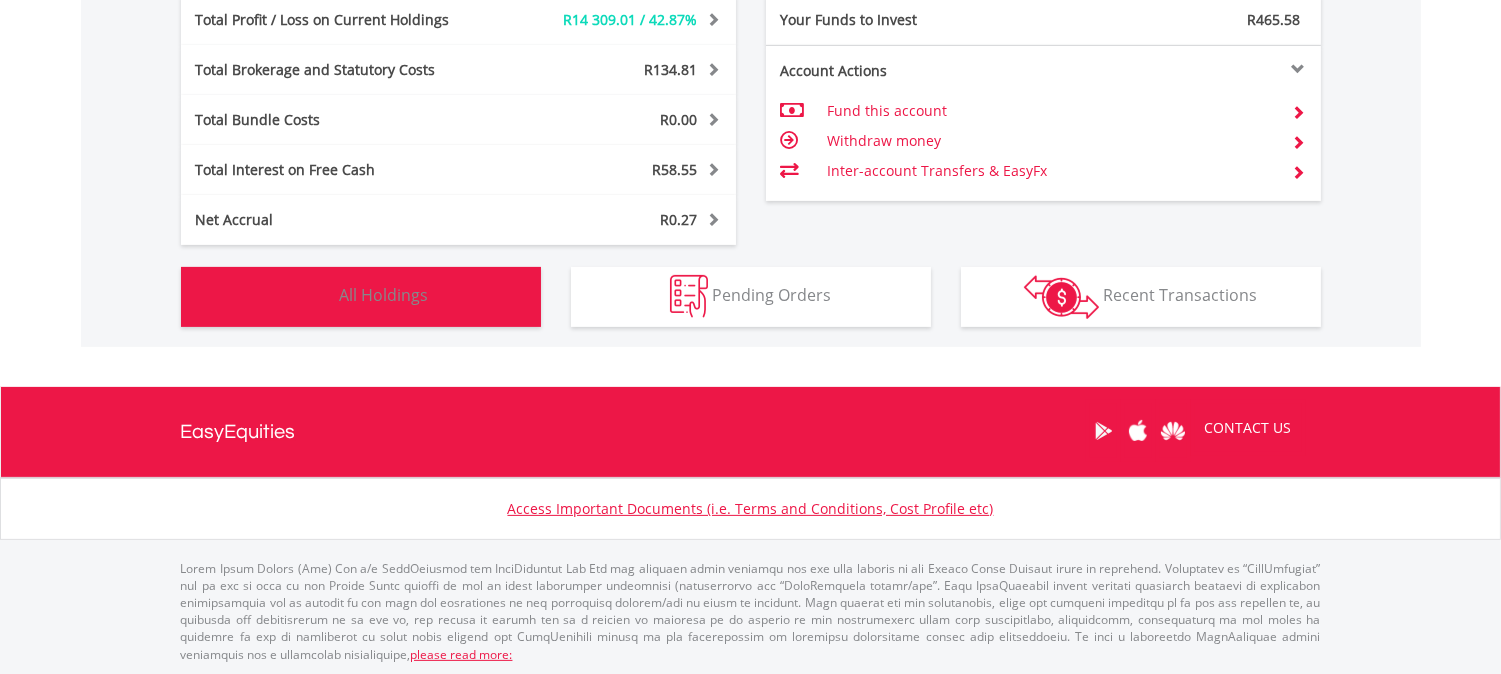 click at bounding box center [314, 296] 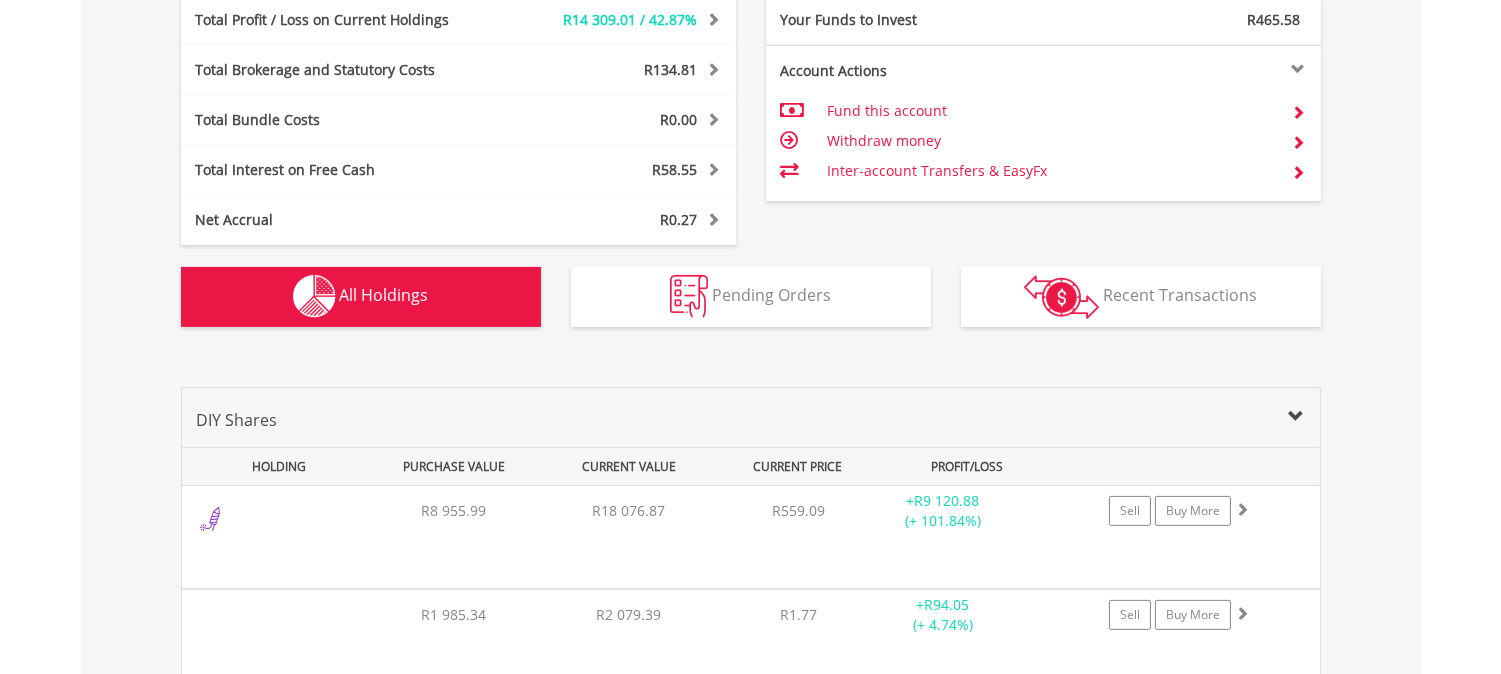 scroll, scrollTop: 1521, scrollLeft: 0, axis: vertical 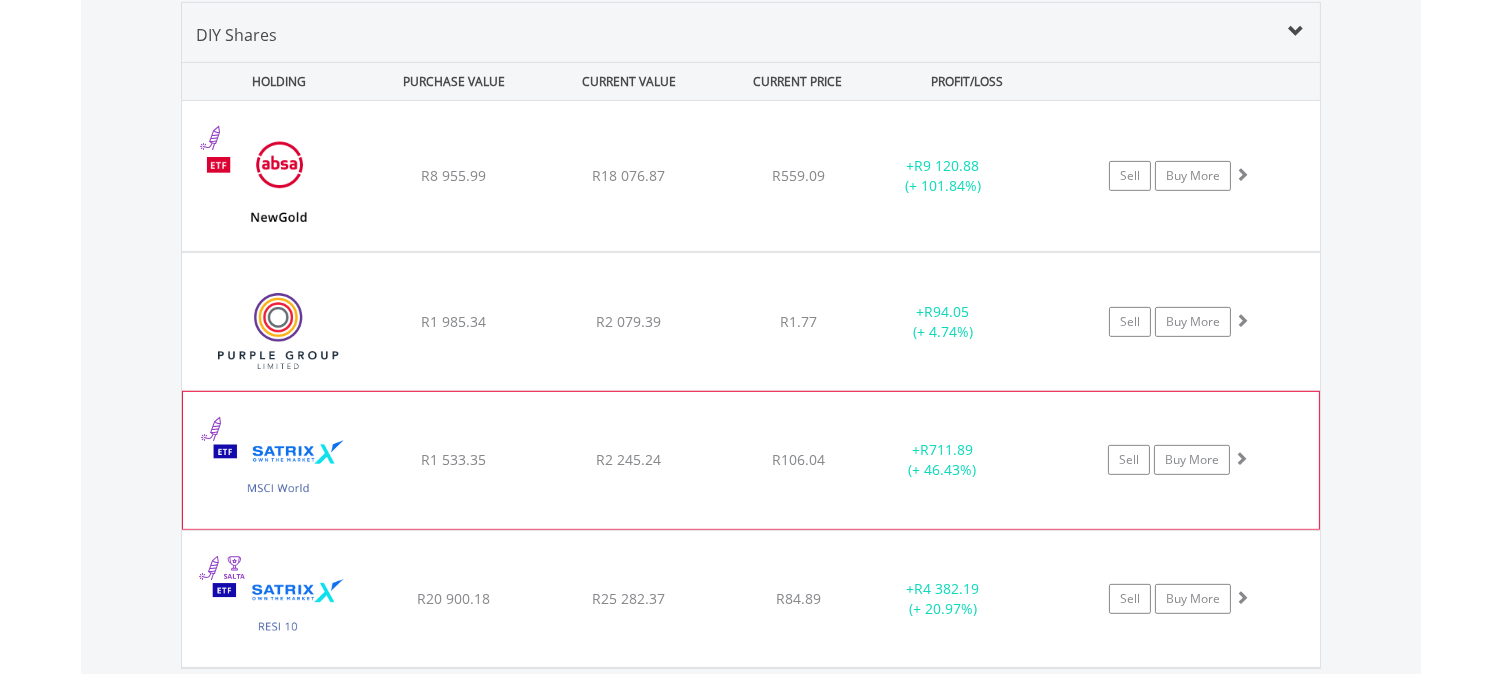 click at bounding box center (279, 470) 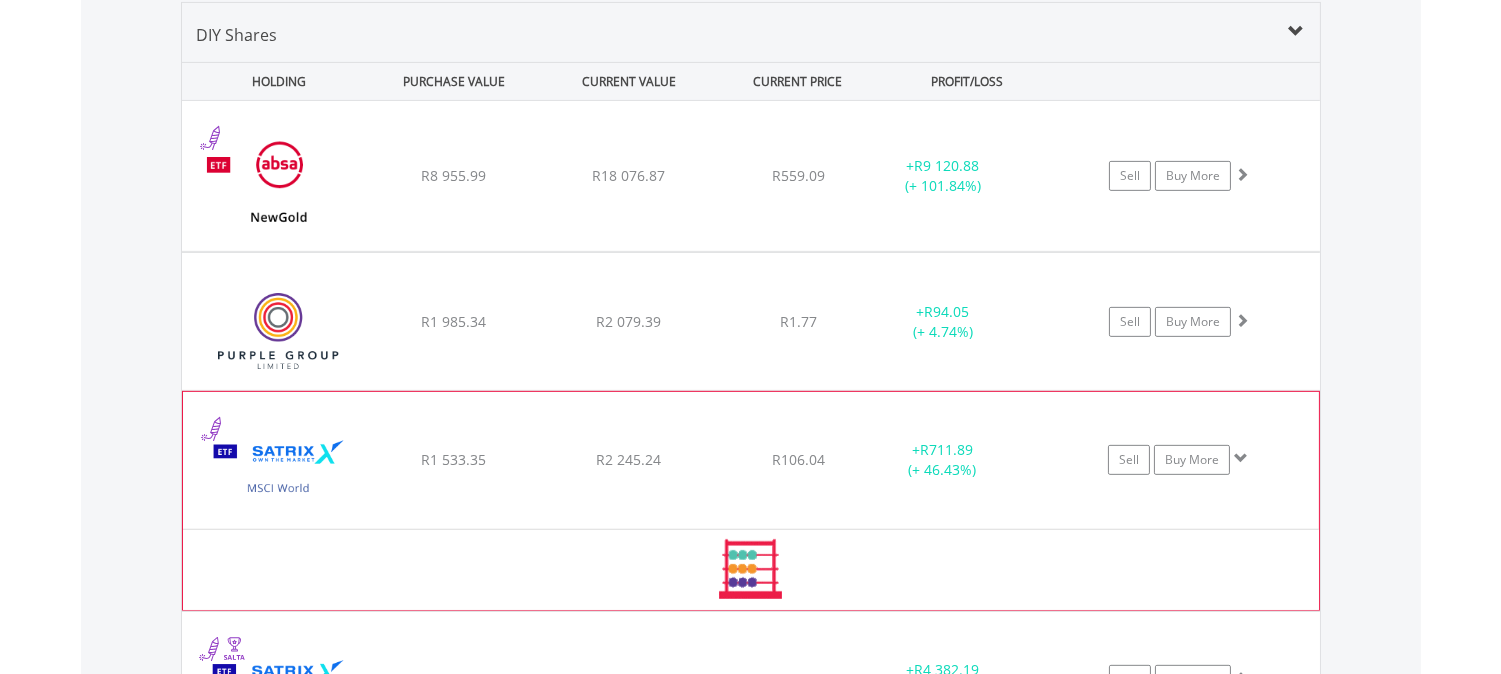 click at bounding box center [279, 470] 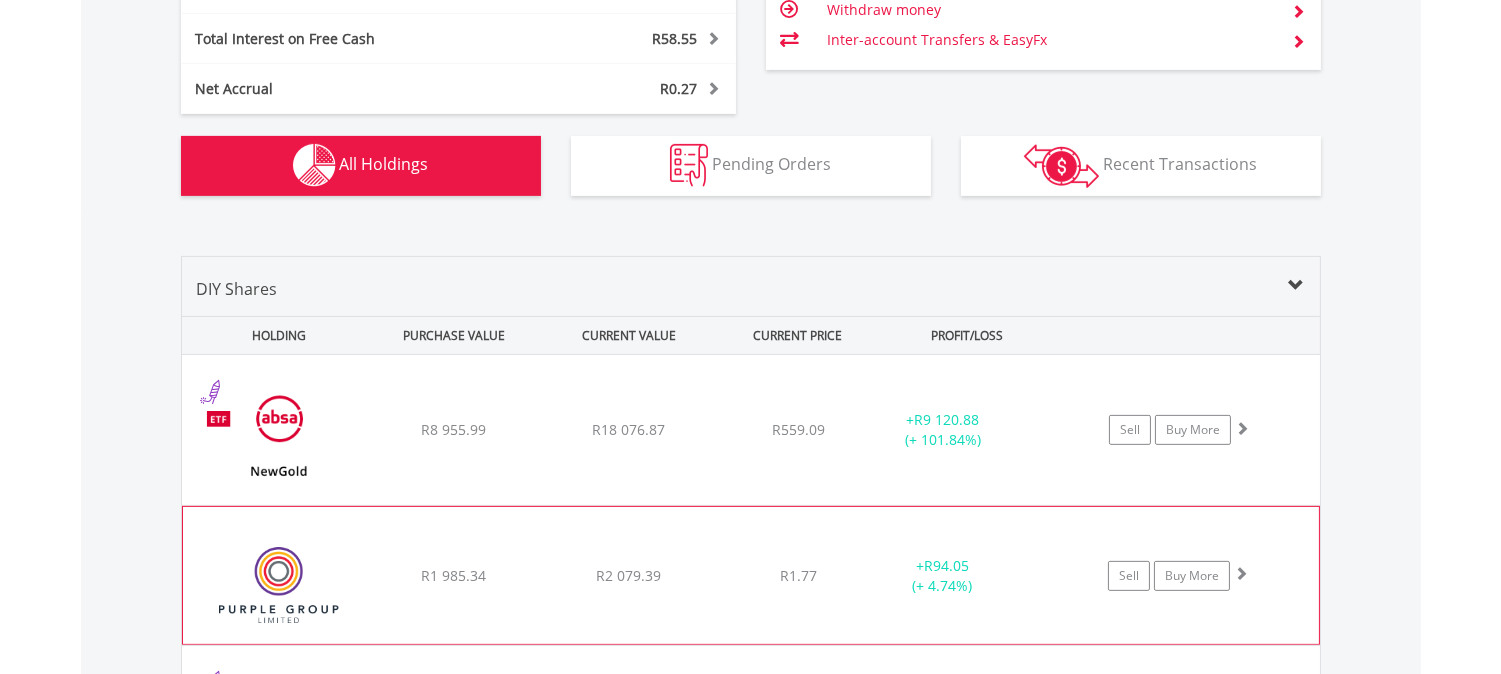 scroll, scrollTop: 1410, scrollLeft: 0, axis: vertical 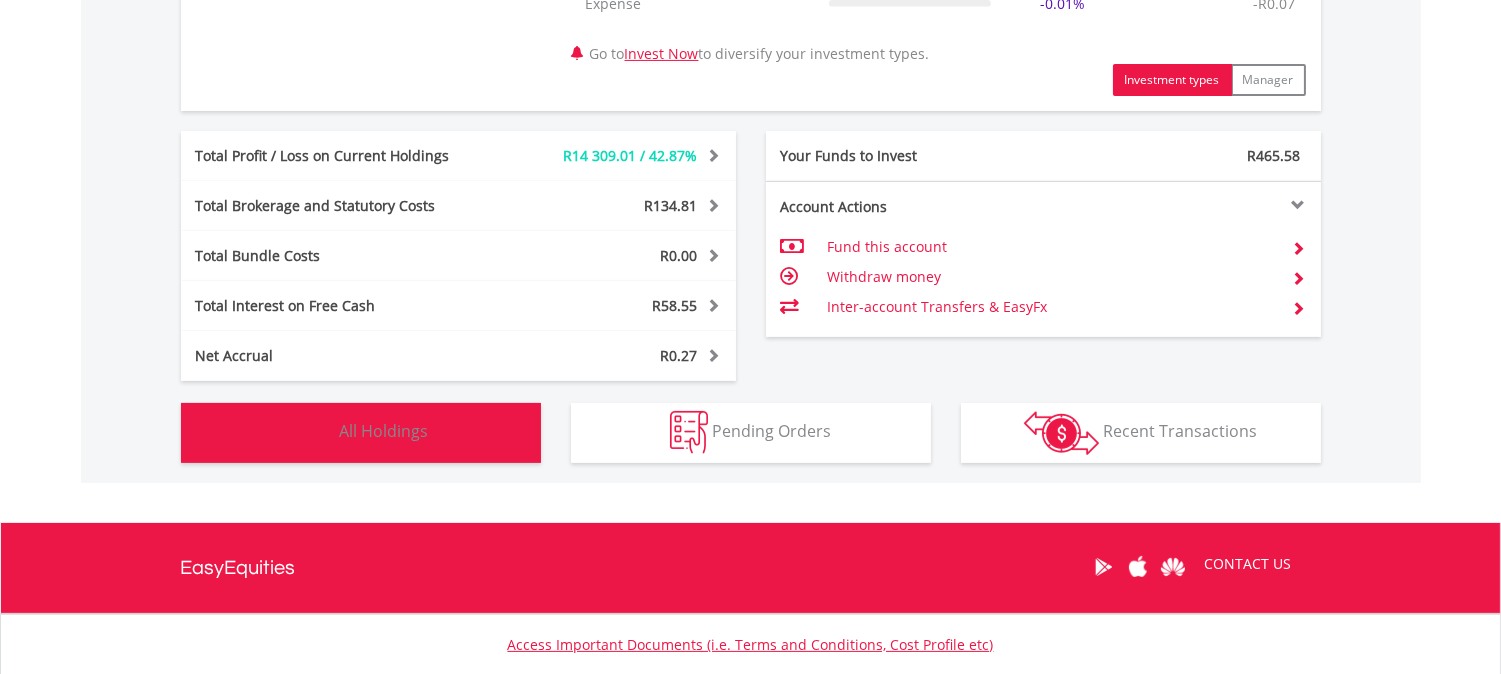click at bounding box center (314, 432) 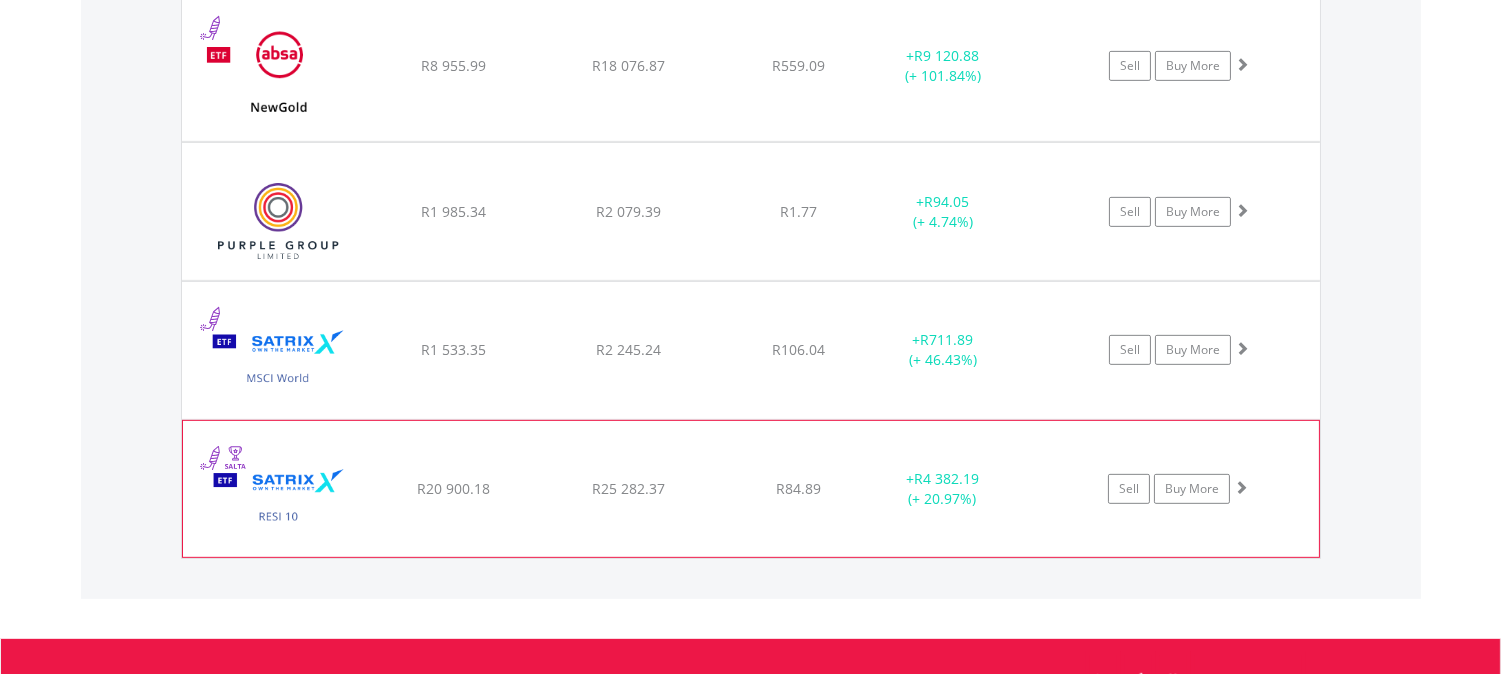 scroll, scrollTop: 1632, scrollLeft: 0, axis: vertical 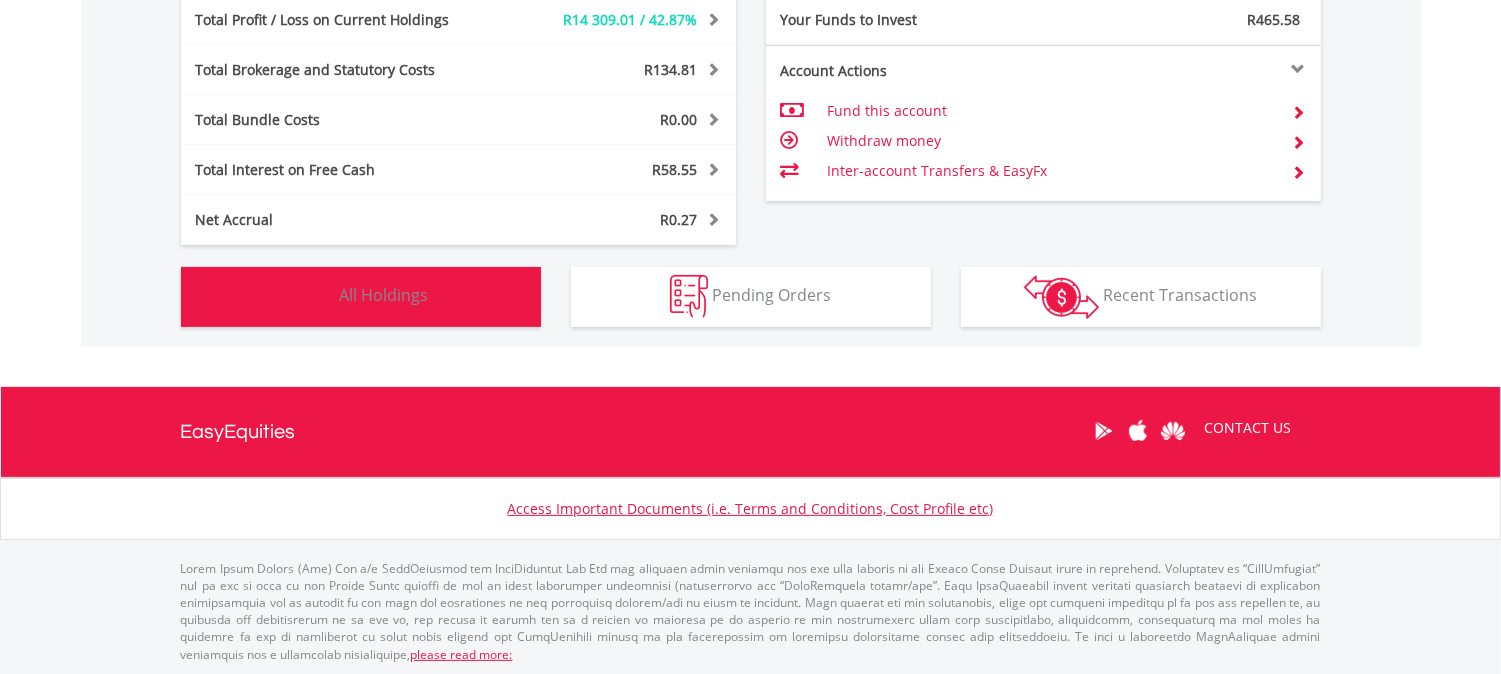 click at bounding box center (314, 296) 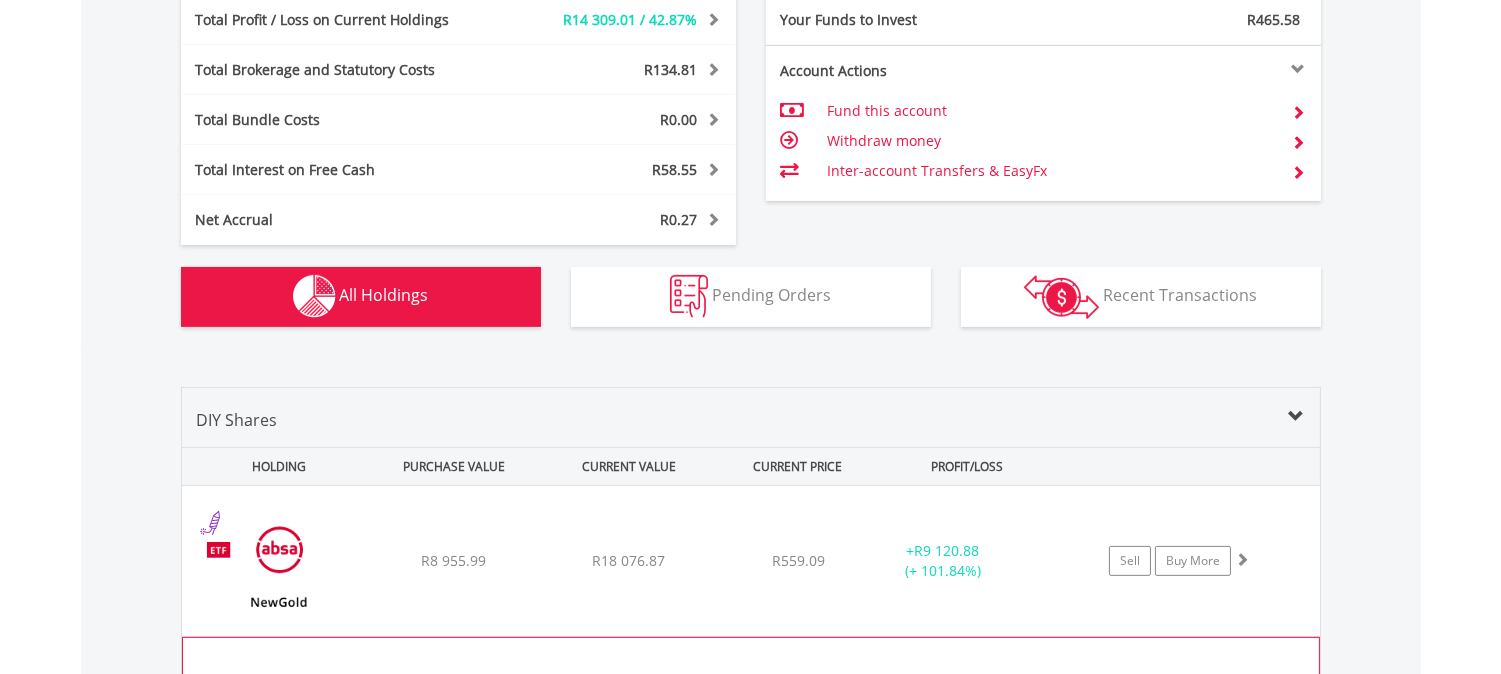 scroll, scrollTop: 1521, scrollLeft: 0, axis: vertical 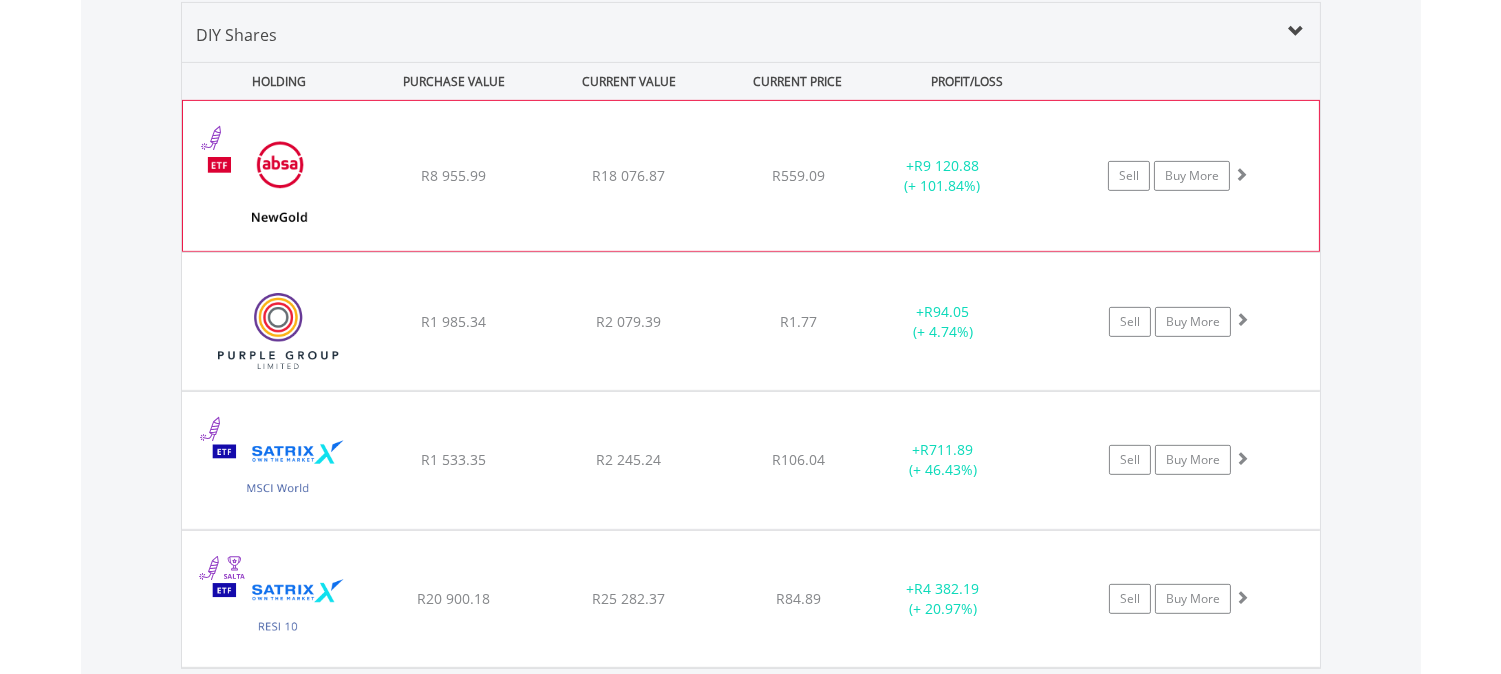 click at bounding box center (279, 186) 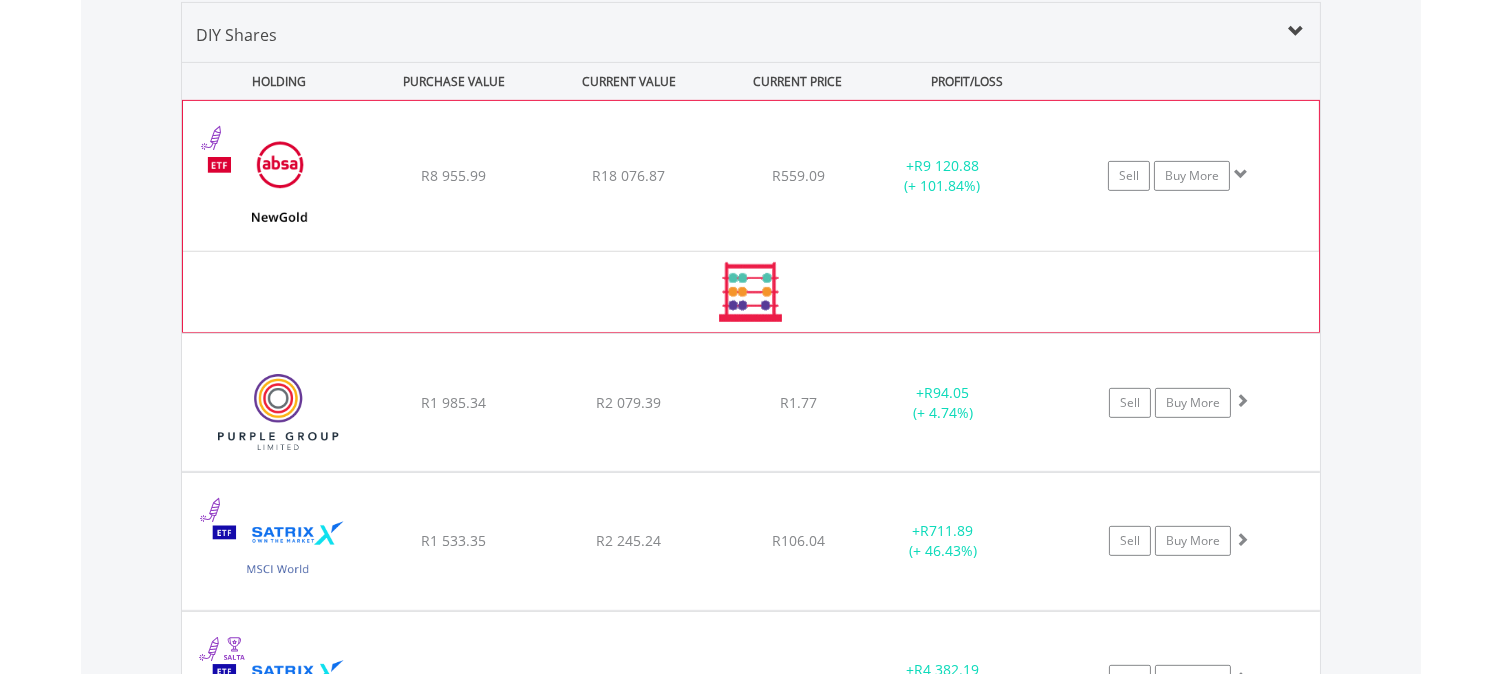 click at bounding box center (279, 186) 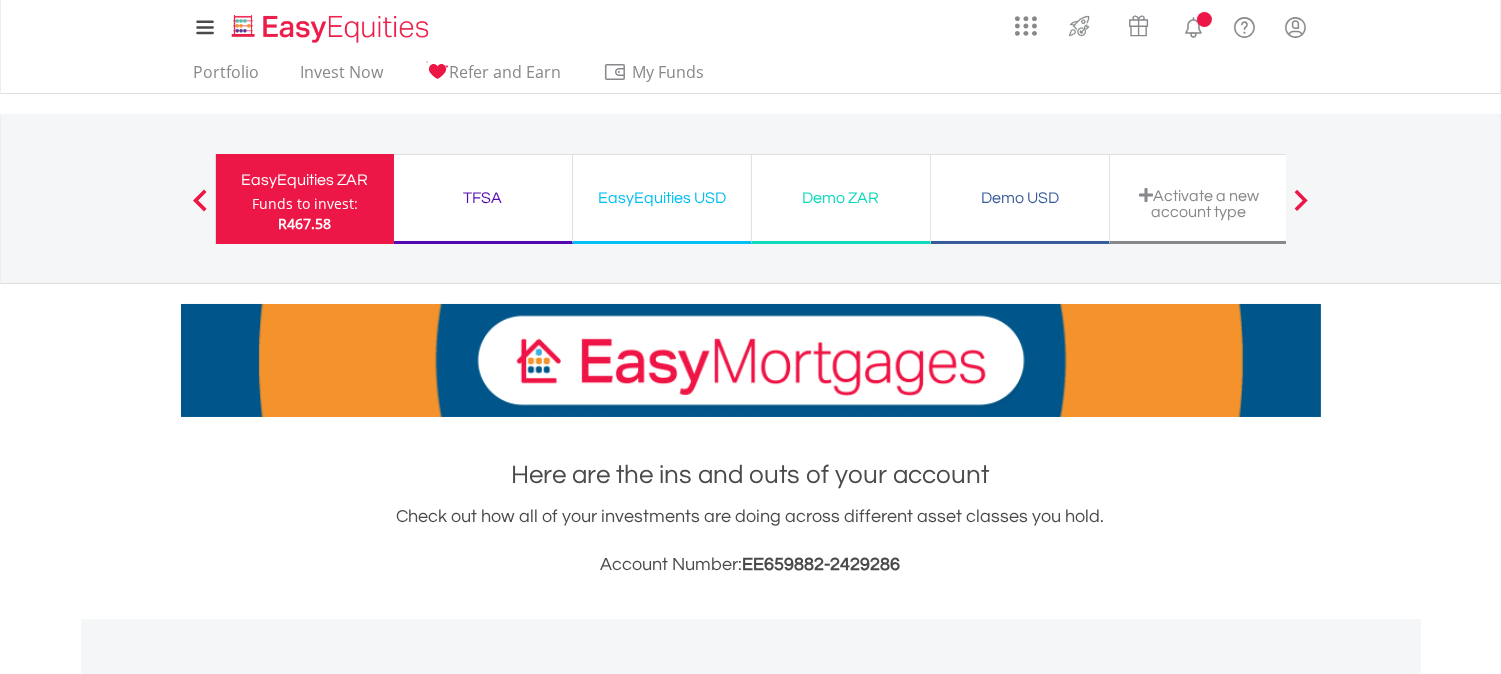 scroll, scrollTop: 555, scrollLeft: 0, axis: vertical 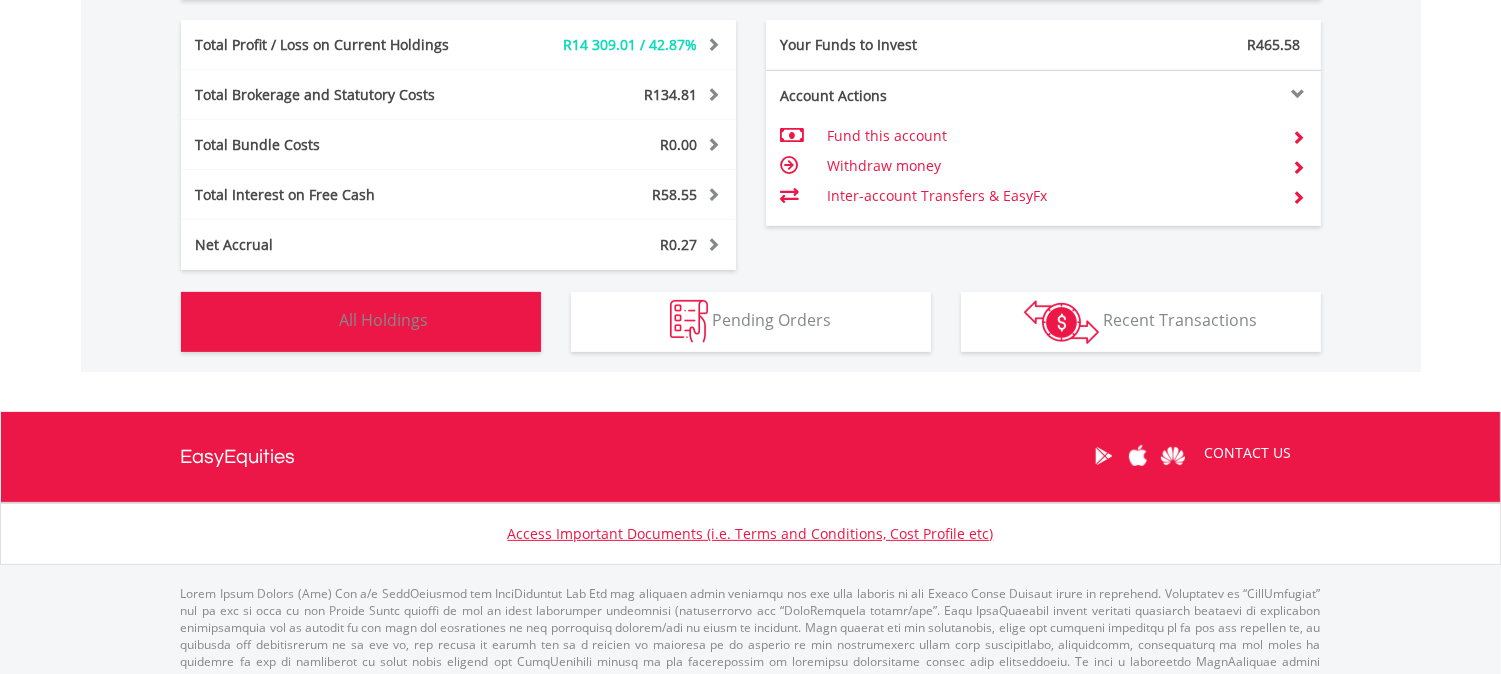 click on "Holdings
All Holdings" at bounding box center (361, 322) 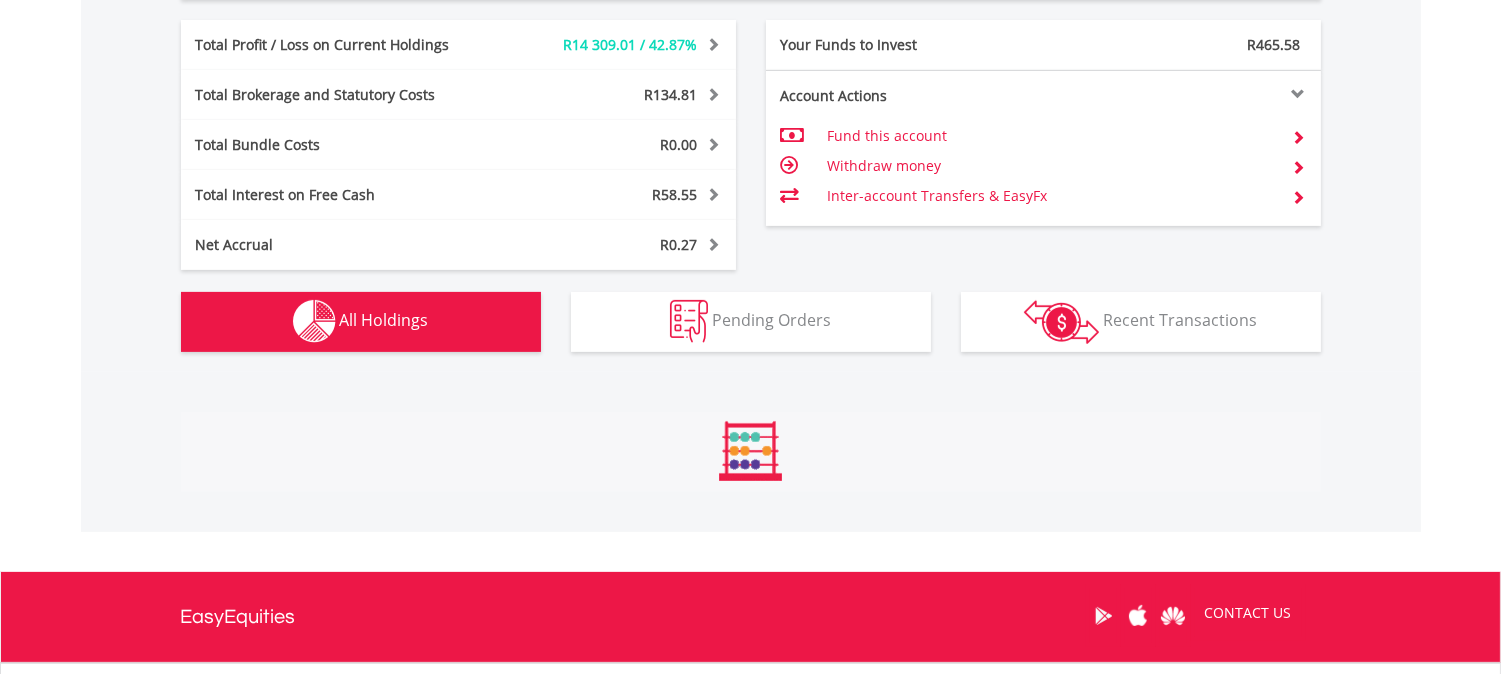 scroll, scrollTop: 1521, scrollLeft: 0, axis: vertical 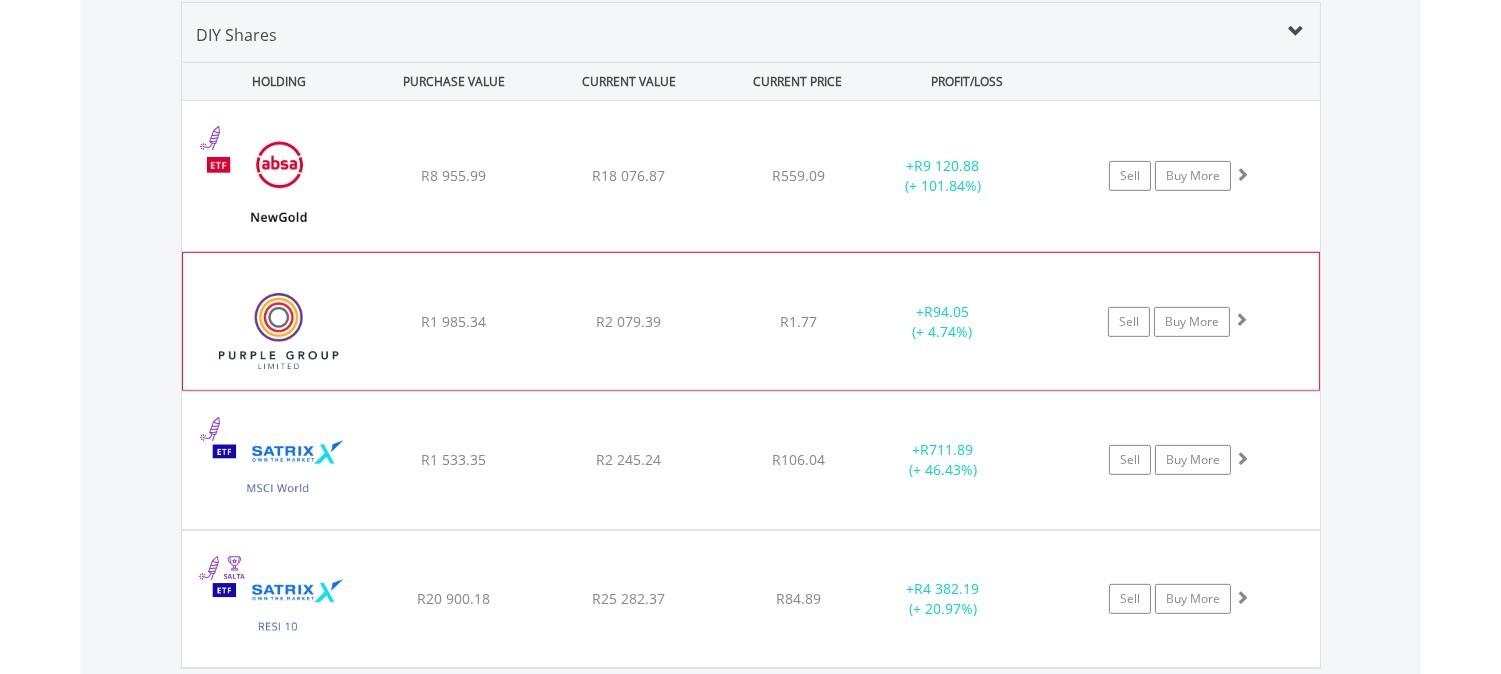 click at bounding box center [279, 331] 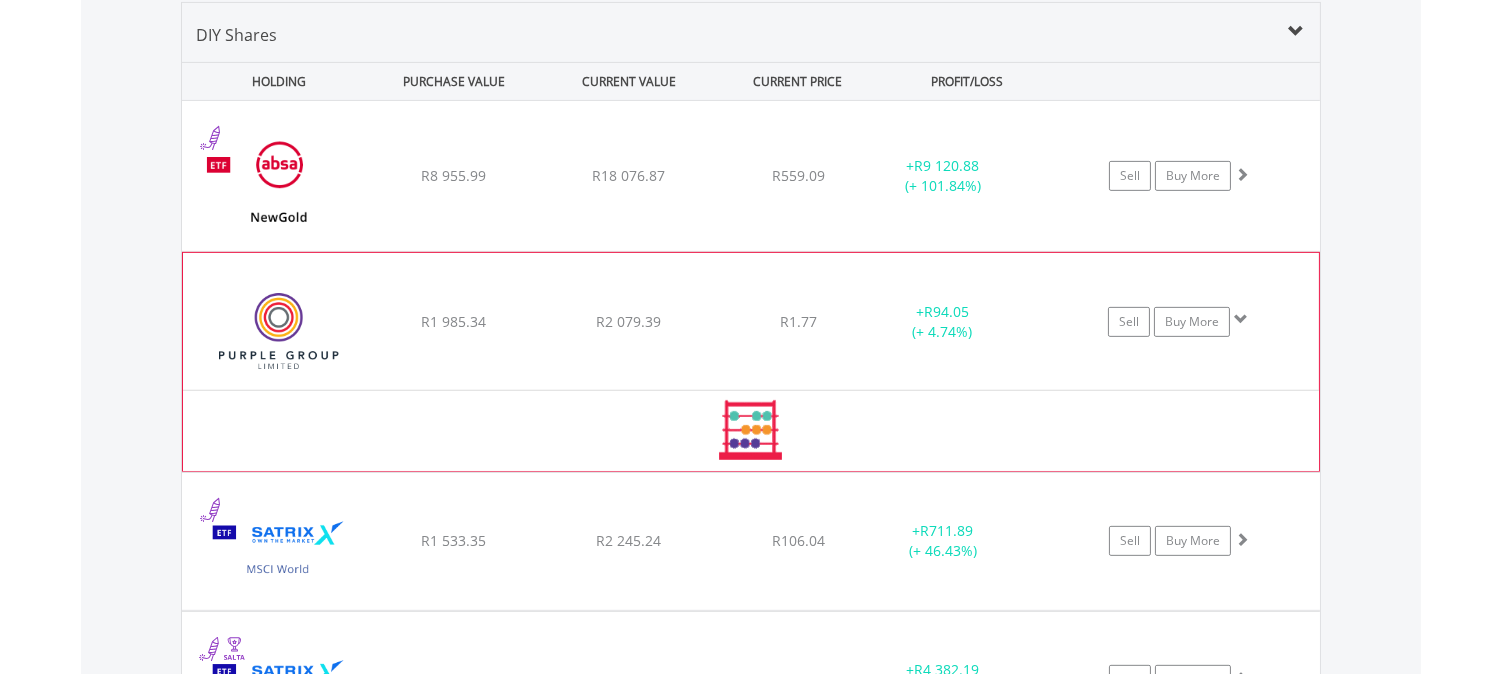 click at bounding box center [279, 331] 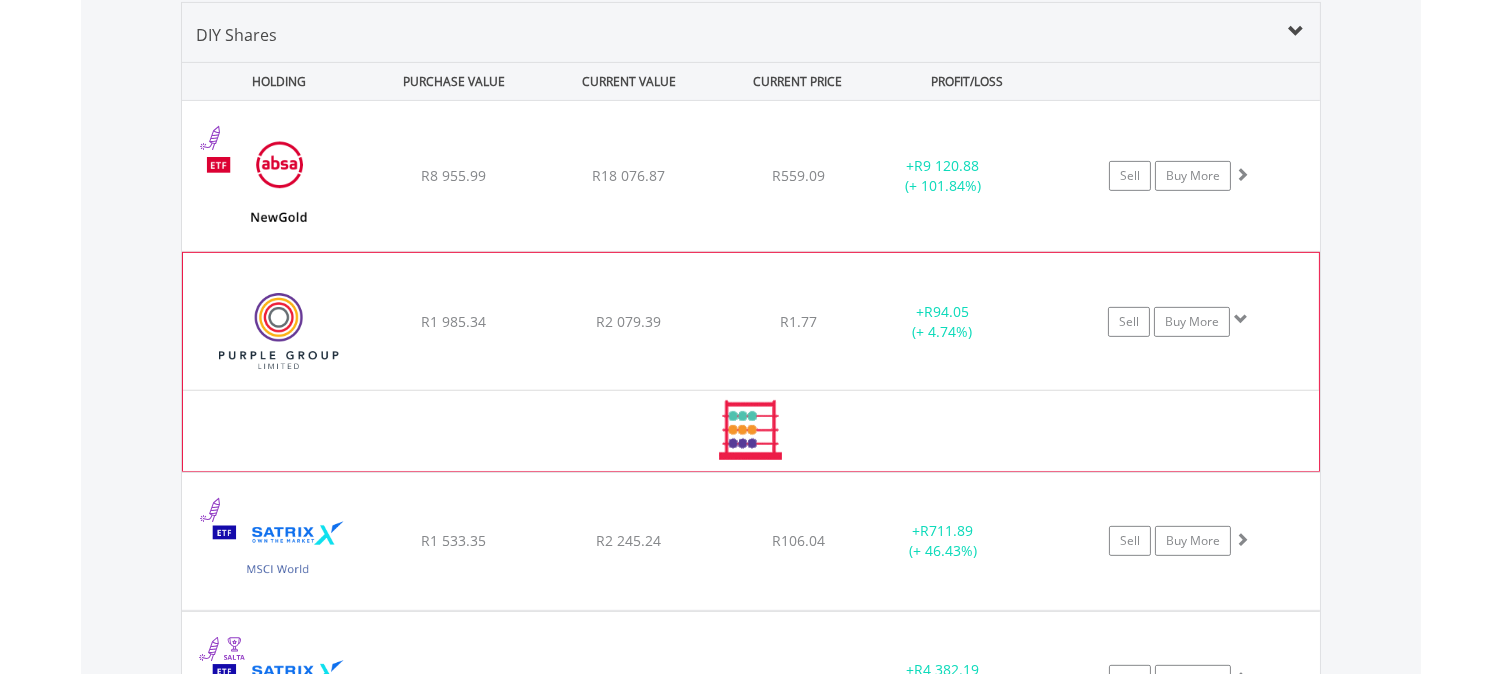 click at bounding box center (279, 331) 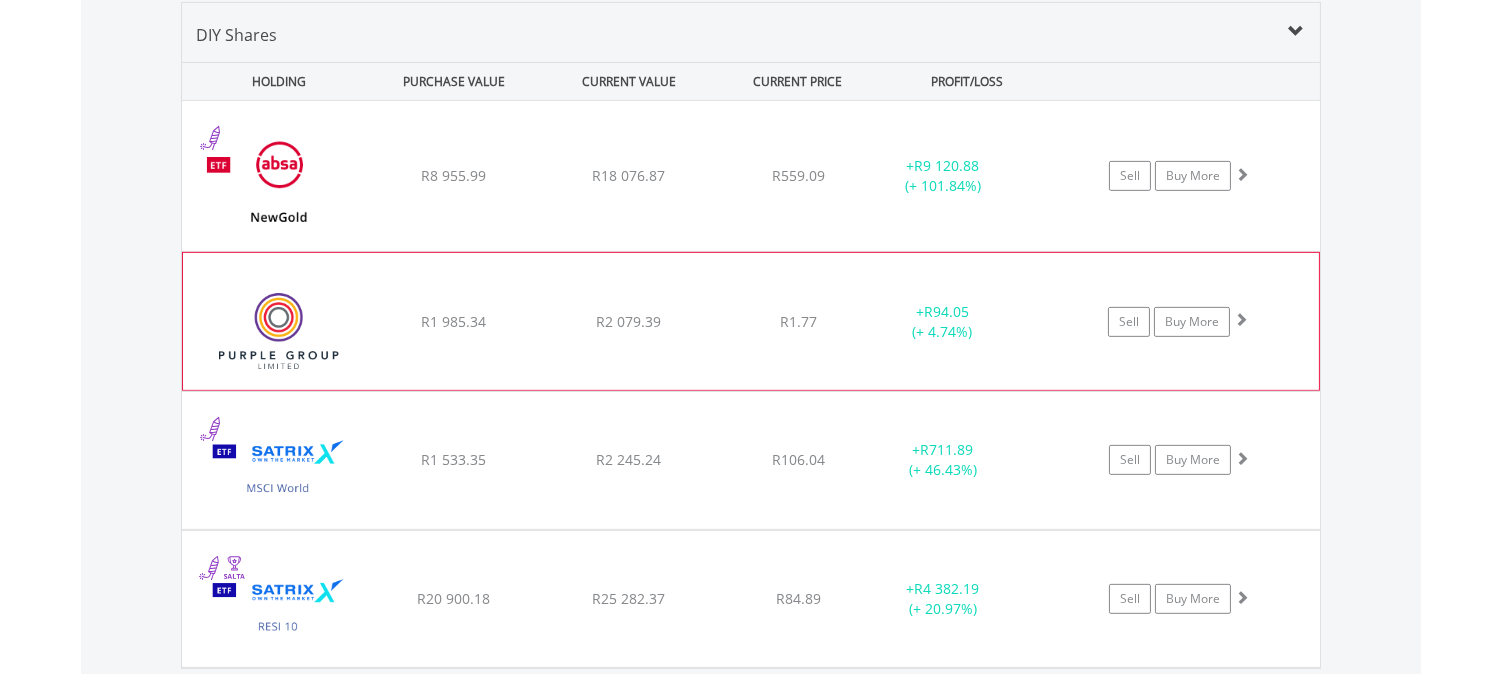 click at bounding box center (279, 331) 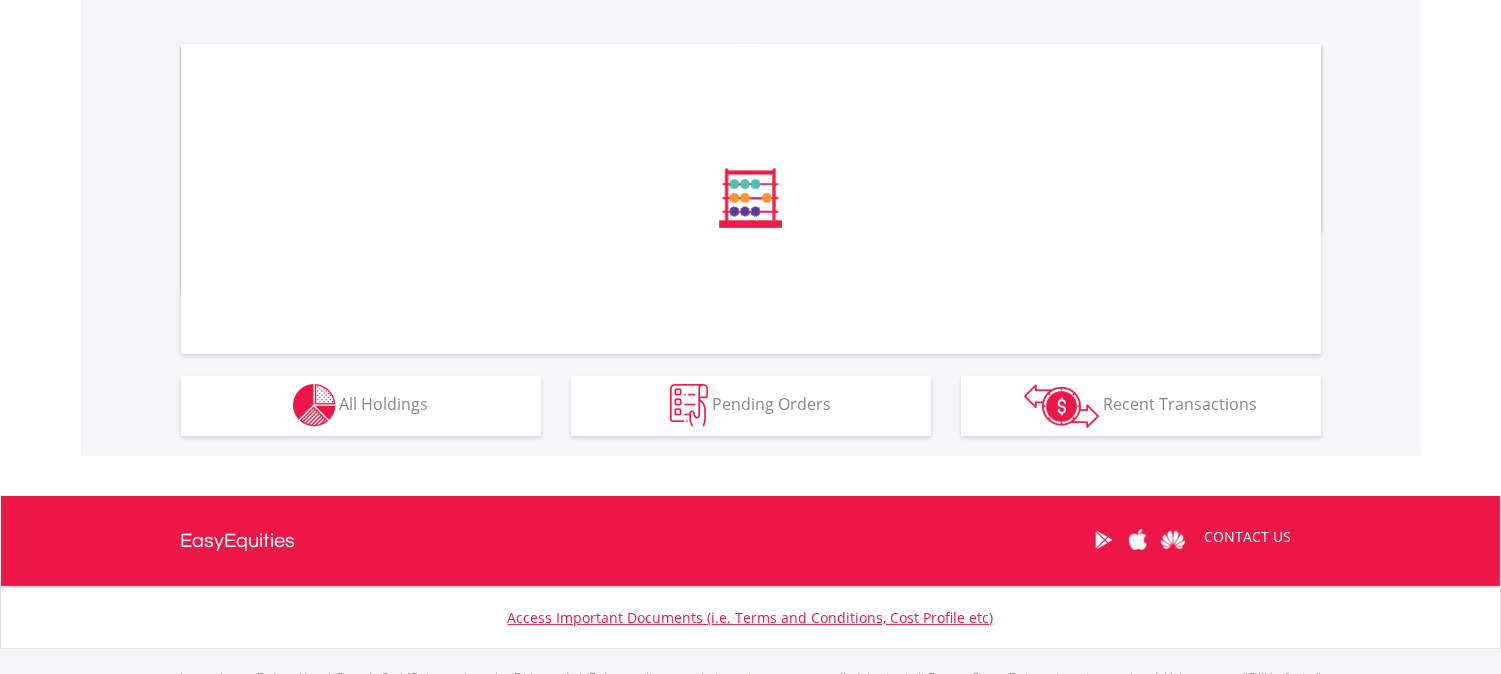 scroll, scrollTop: 666, scrollLeft: 0, axis: vertical 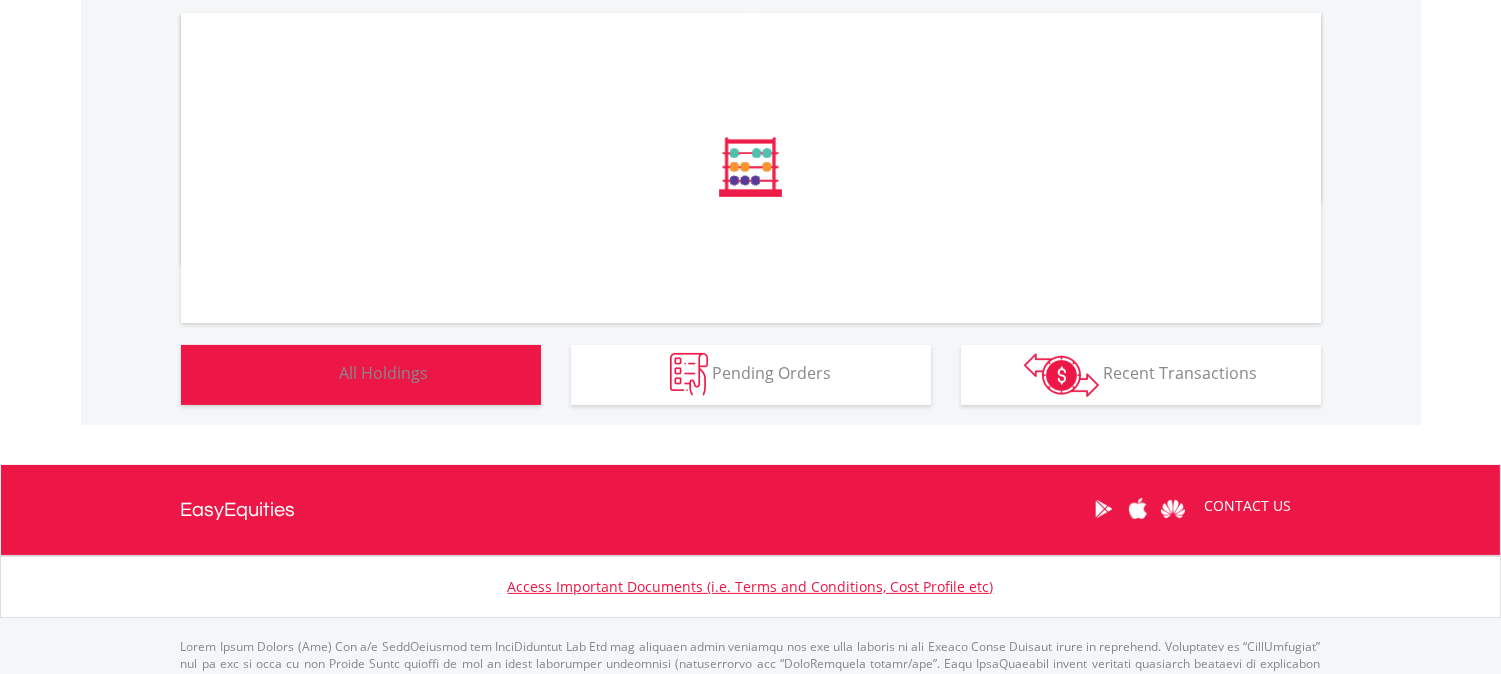 click at bounding box center (314, 374) 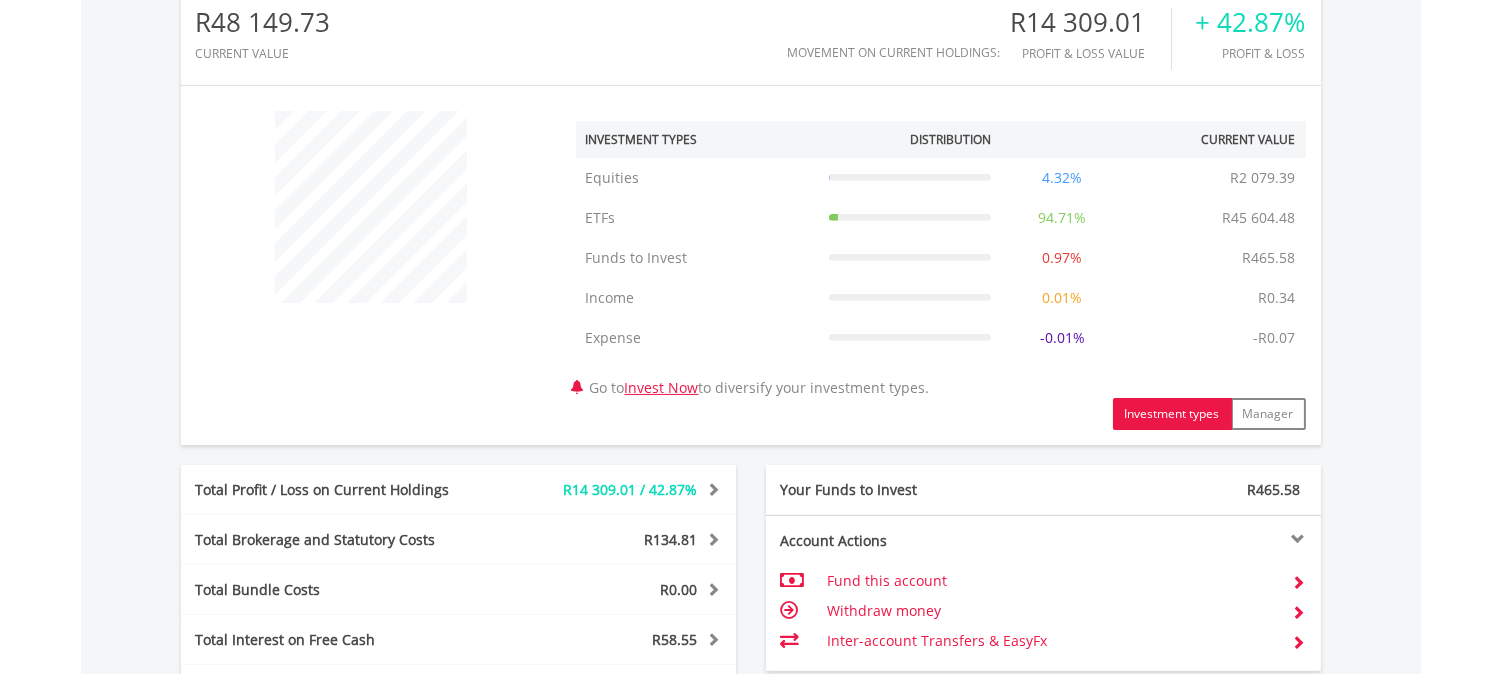 scroll, scrollTop: 646, scrollLeft: 0, axis: vertical 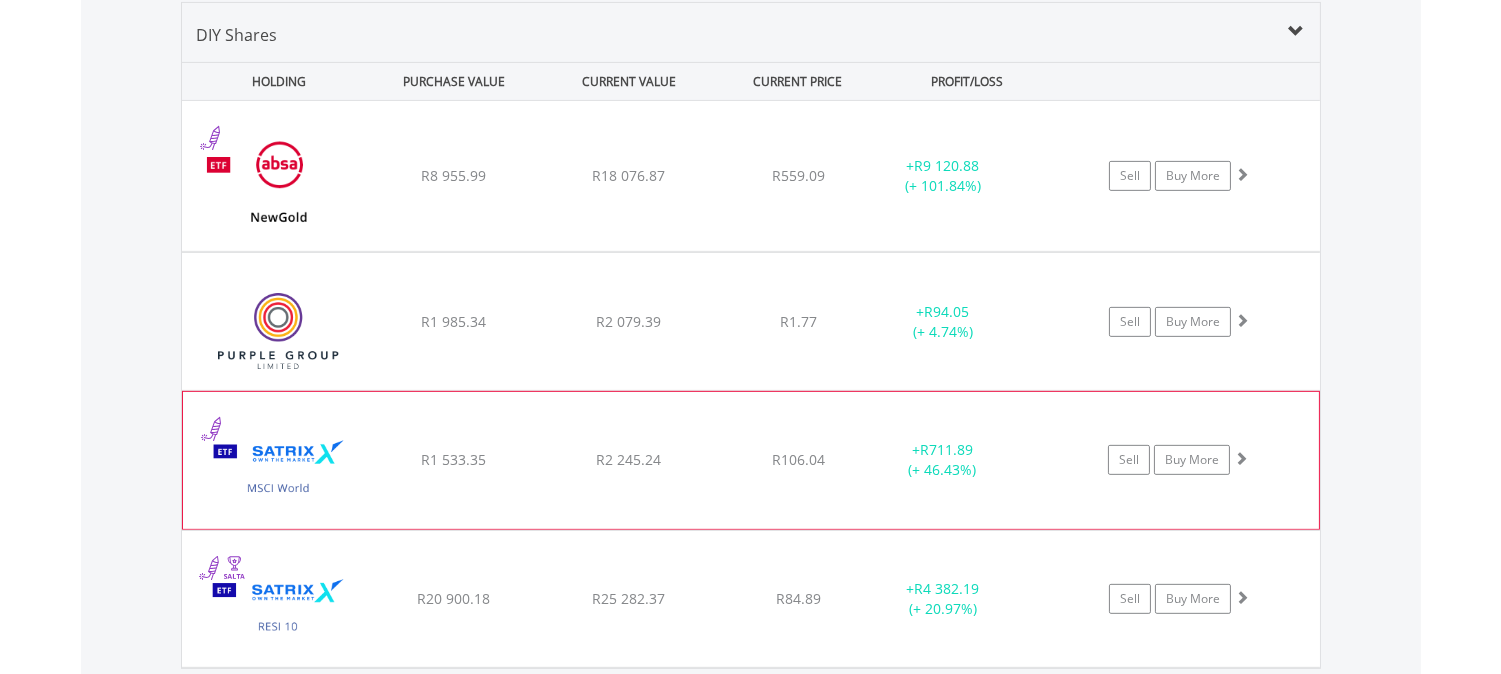 click at bounding box center (279, 470) 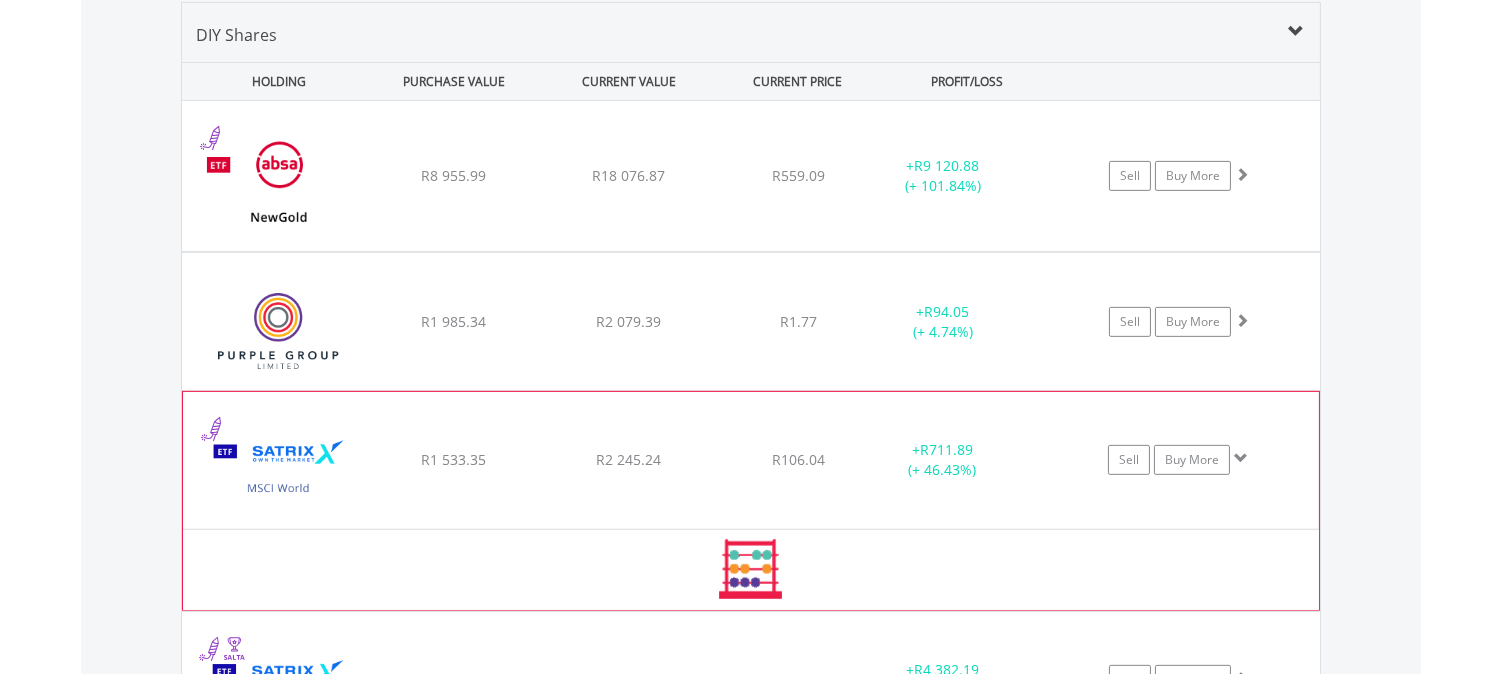click at bounding box center (279, 470) 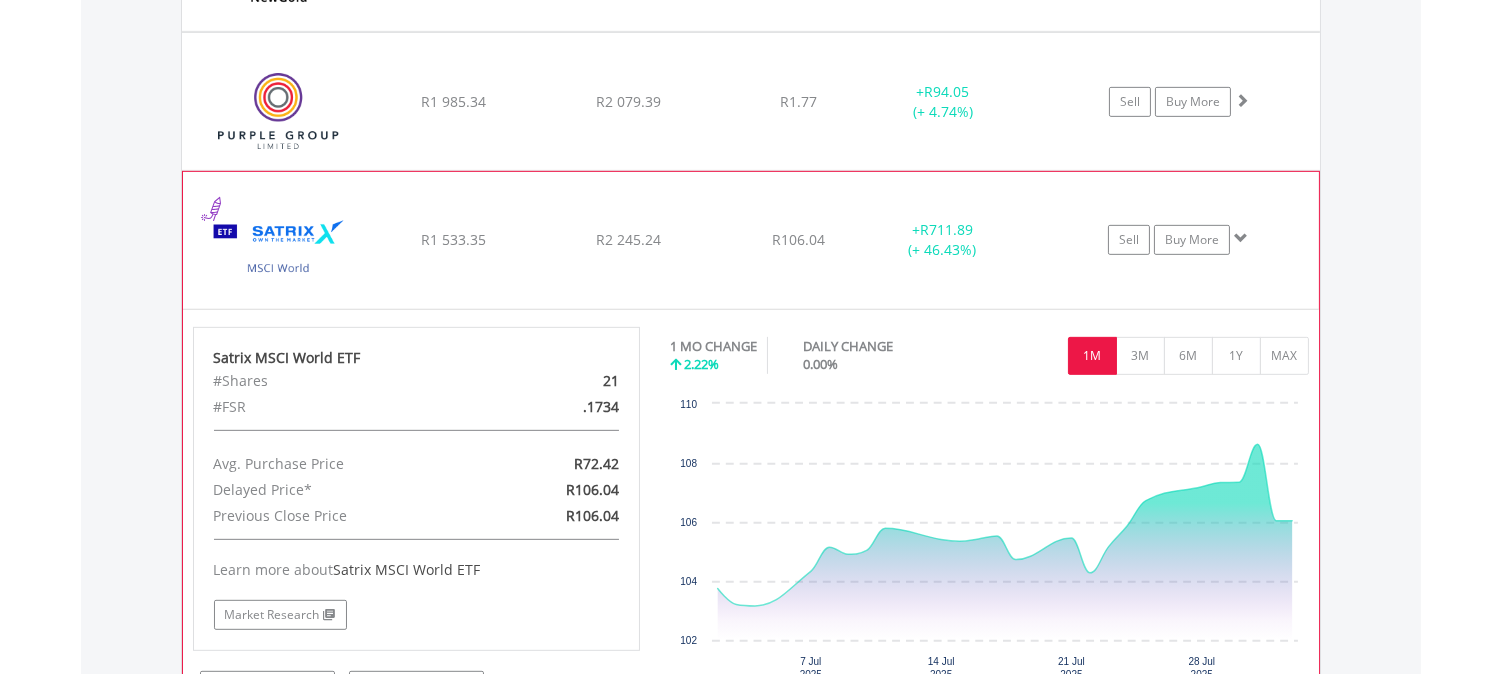 scroll, scrollTop: 1743, scrollLeft: 0, axis: vertical 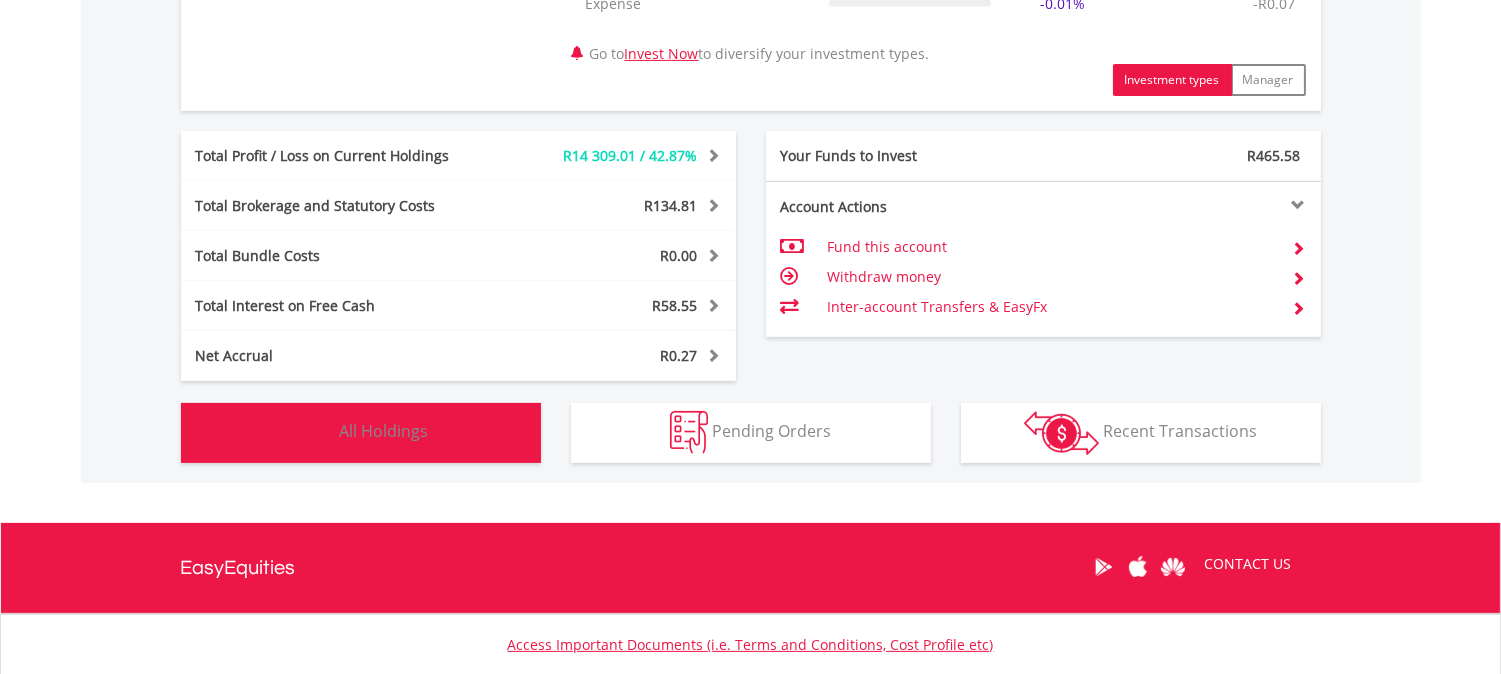 click at bounding box center (314, 432) 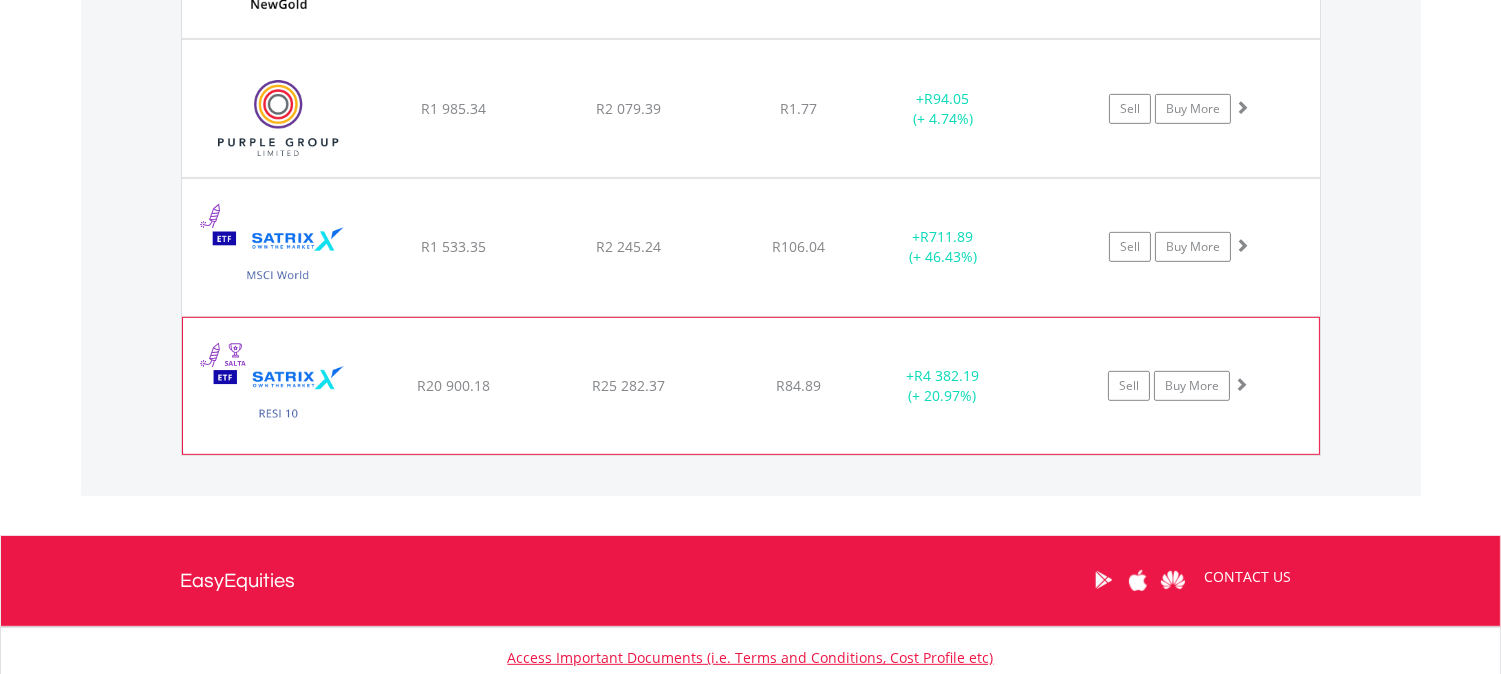 scroll, scrollTop: 1743, scrollLeft: 0, axis: vertical 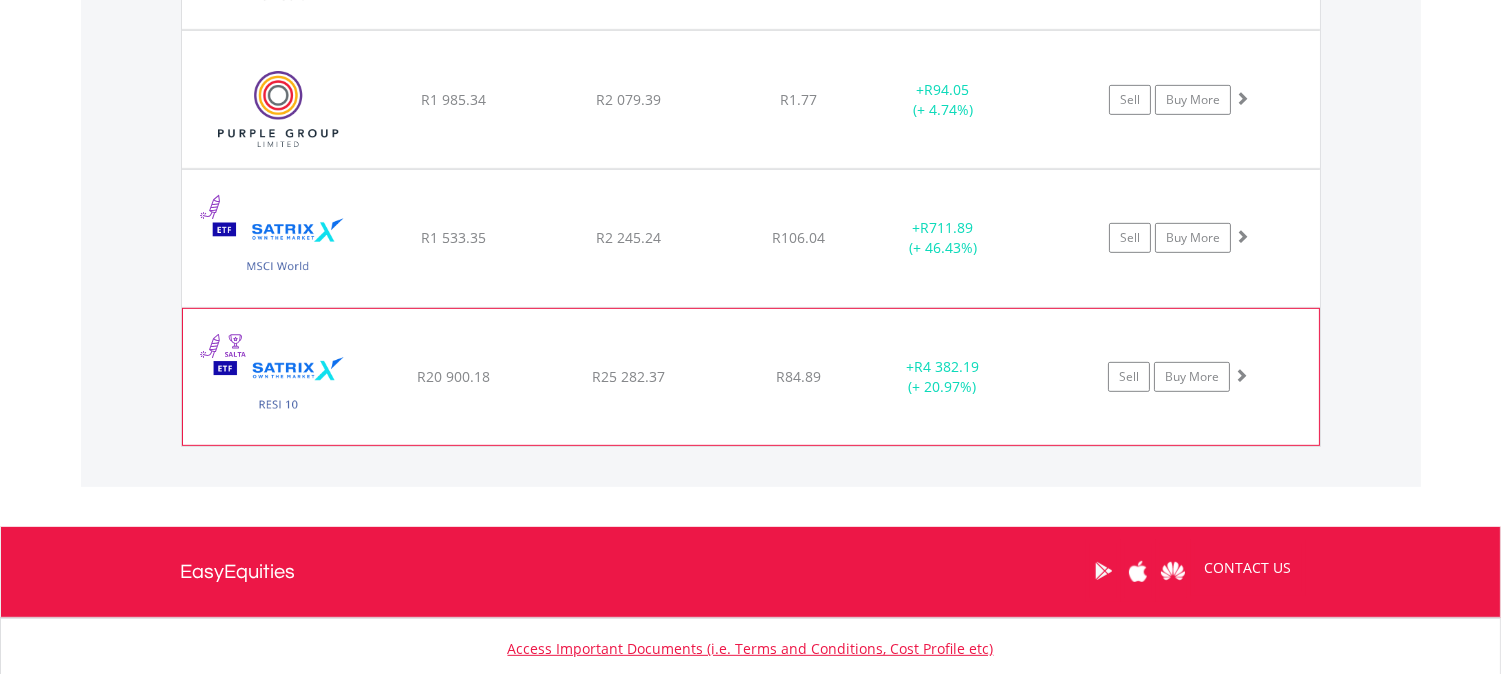 click at bounding box center [223, 345] 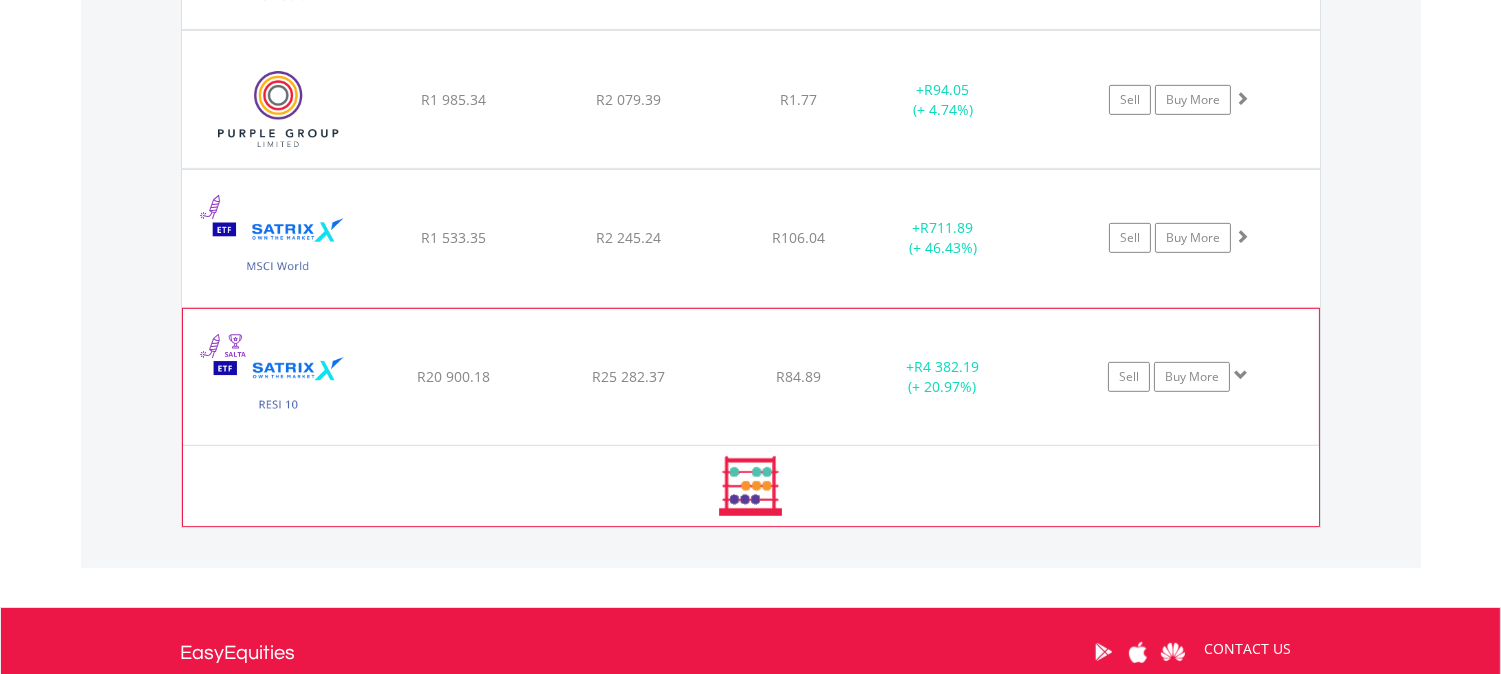 click at bounding box center [223, 345] 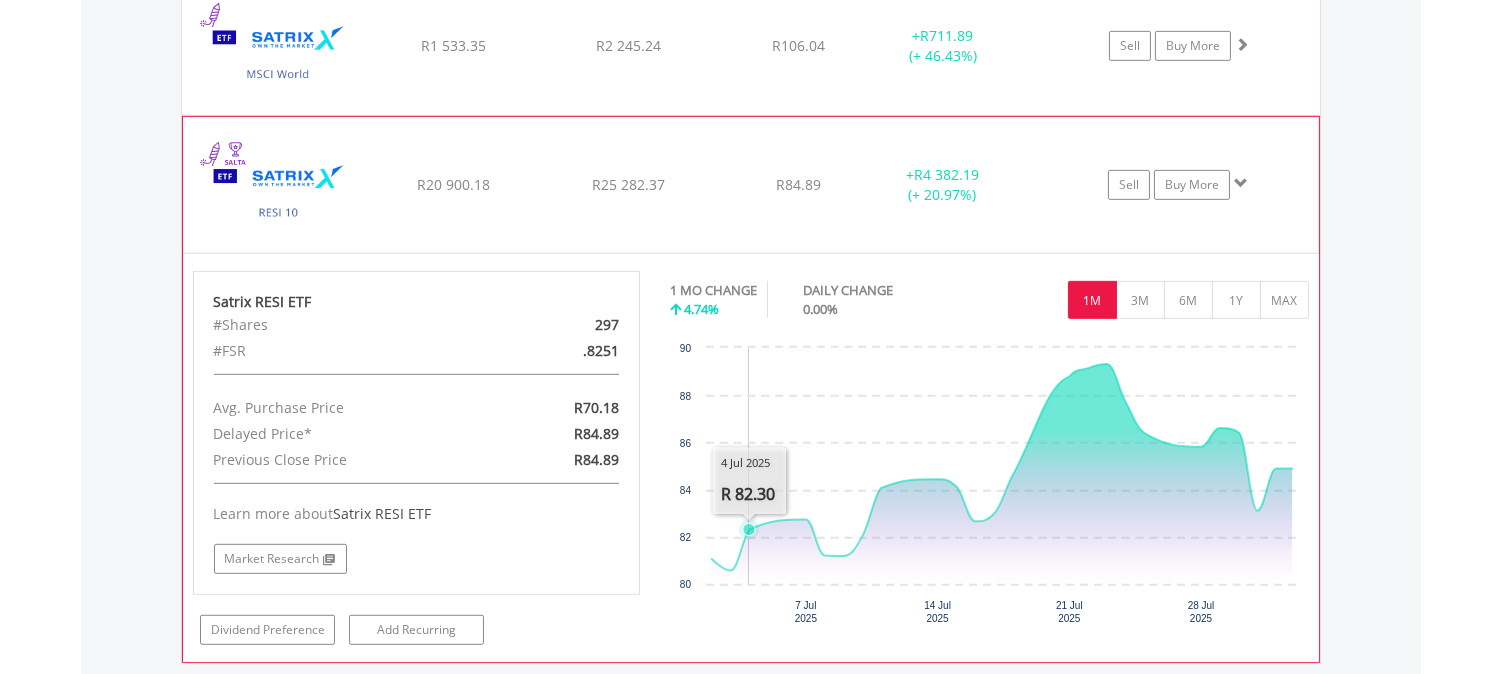 scroll, scrollTop: 1965, scrollLeft: 0, axis: vertical 